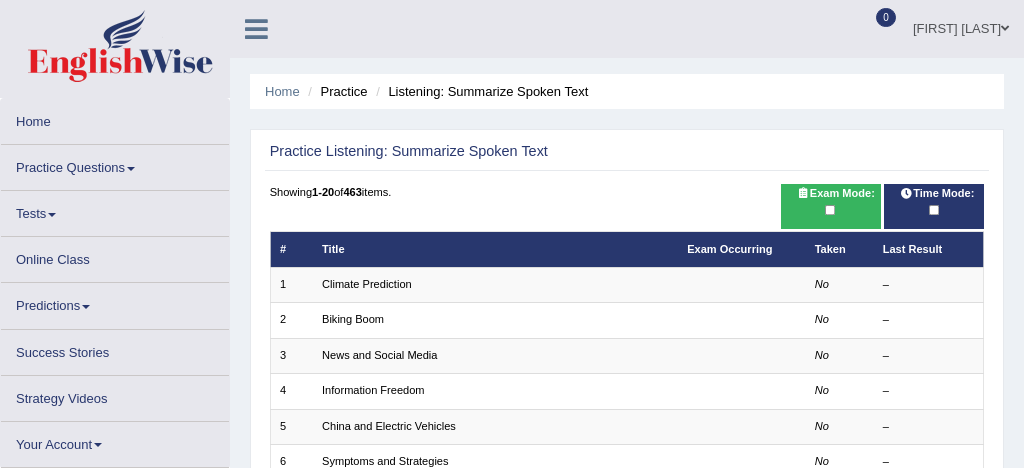 scroll, scrollTop: 0, scrollLeft: 0, axis: both 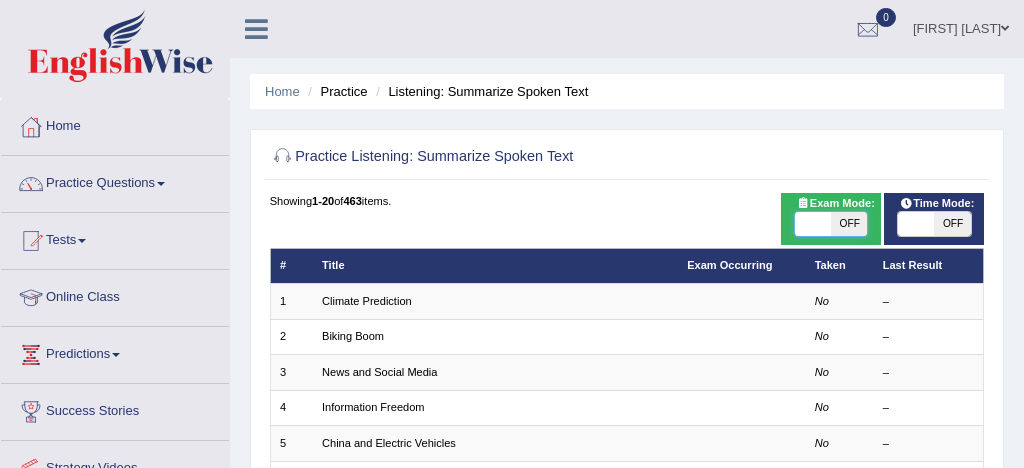 click at bounding box center (813, 224) 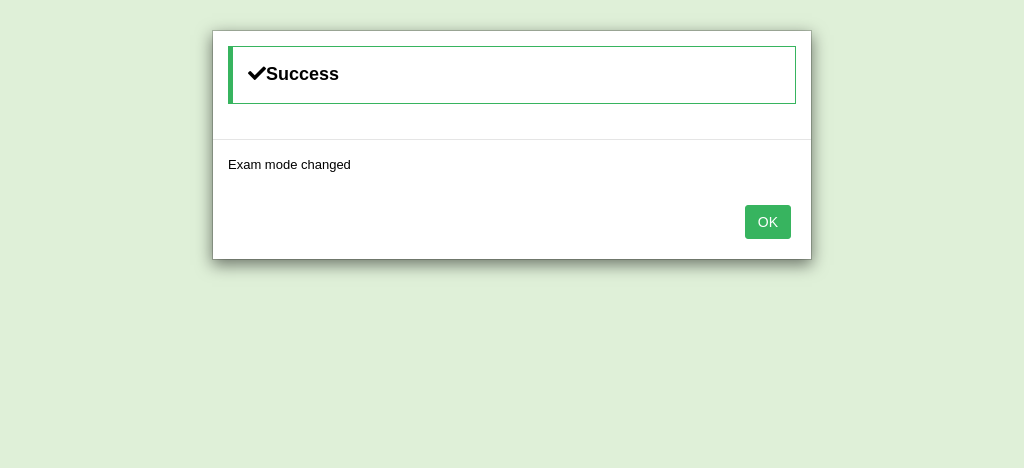click on "OK" at bounding box center (768, 222) 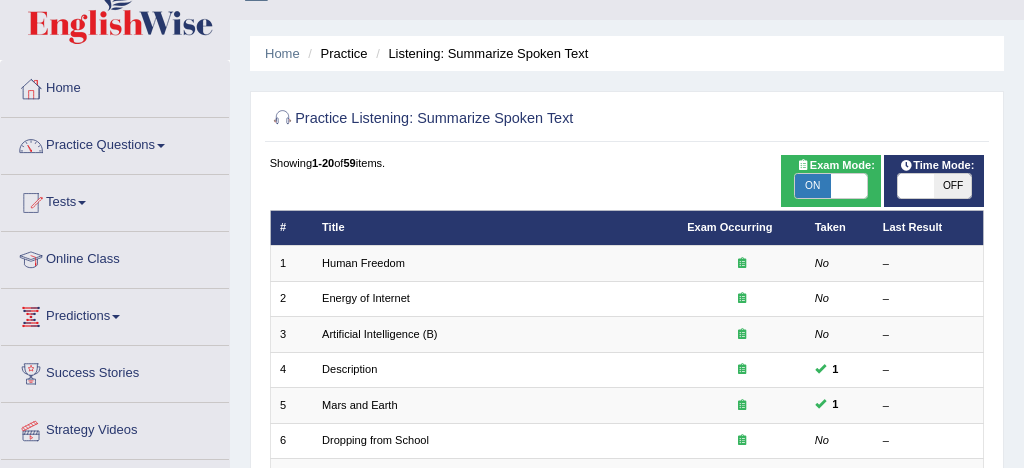 scroll, scrollTop: 36, scrollLeft: 0, axis: vertical 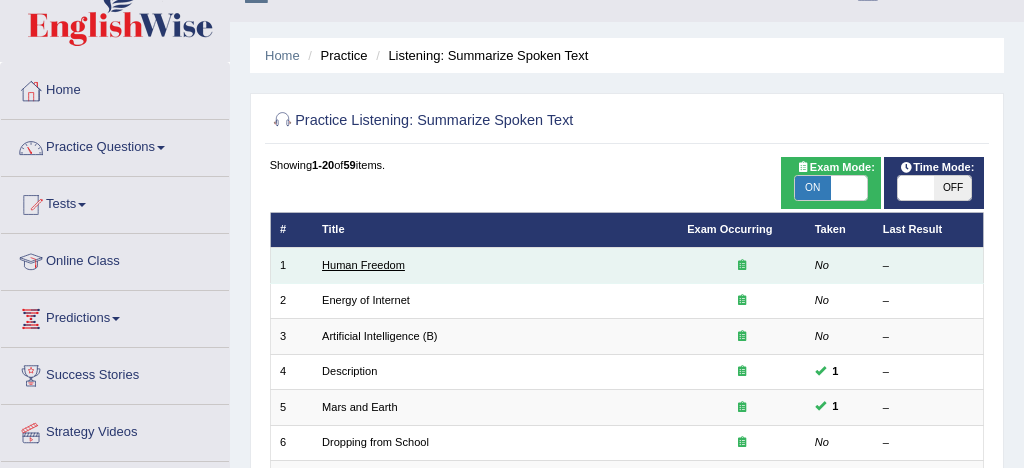 click on "Human Freedom" at bounding box center [363, 265] 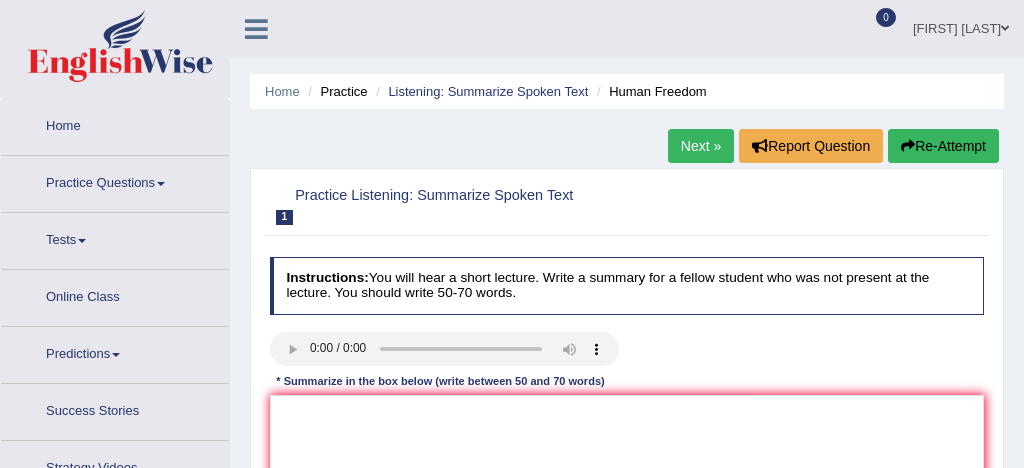 scroll, scrollTop: 0, scrollLeft: 0, axis: both 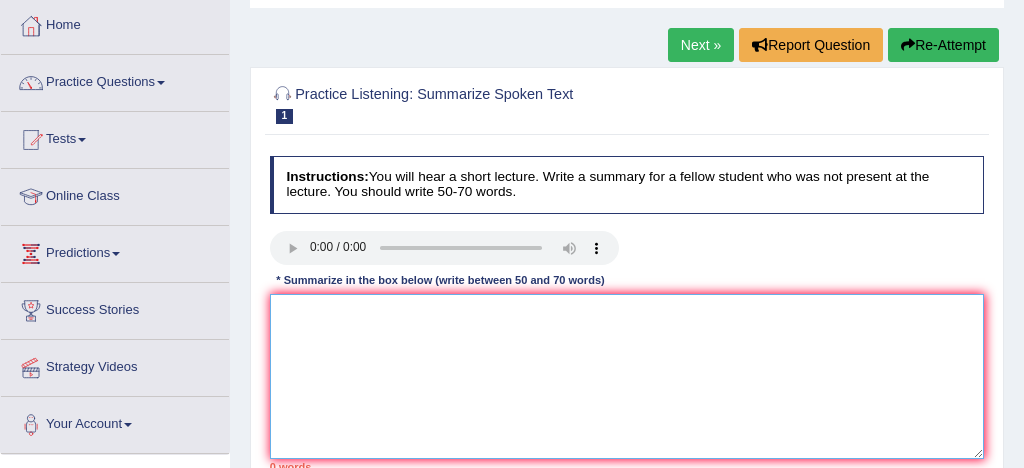 click at bounding box center (627, 376) 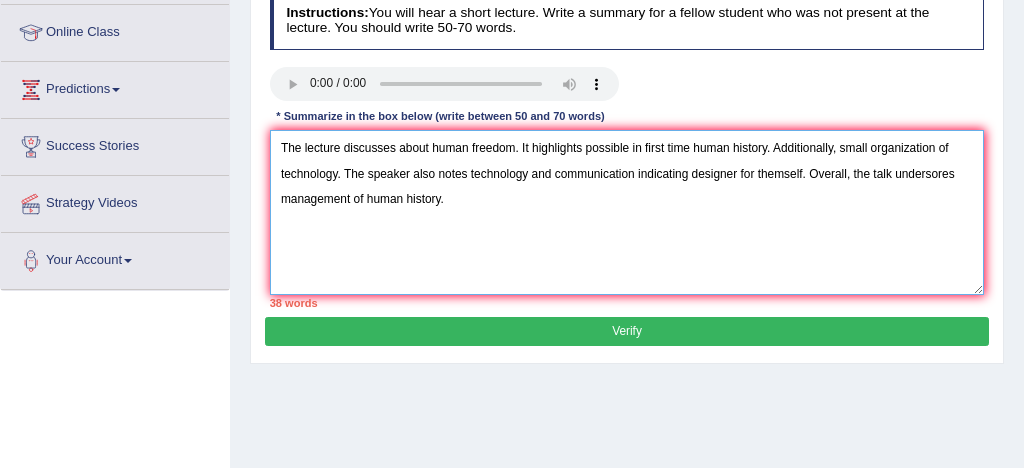scroll, scrollTop: 285, scrollLeft: 0, axis: vertical 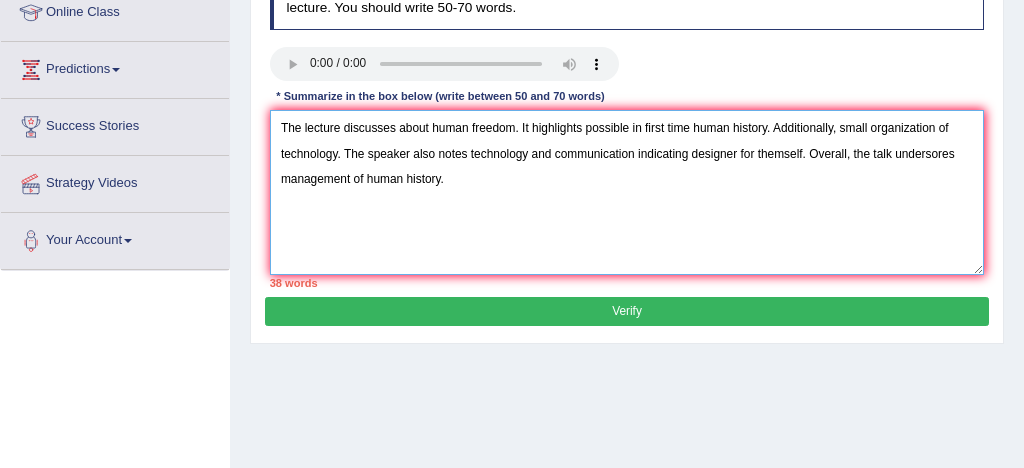 type on "The lecture discusses about human freedom. It highlights possible in first time human history. Additionally, small organization of technology. The speaker also notes technology and communication indicating designer for themself. Overall, the talk undersores management of human history." 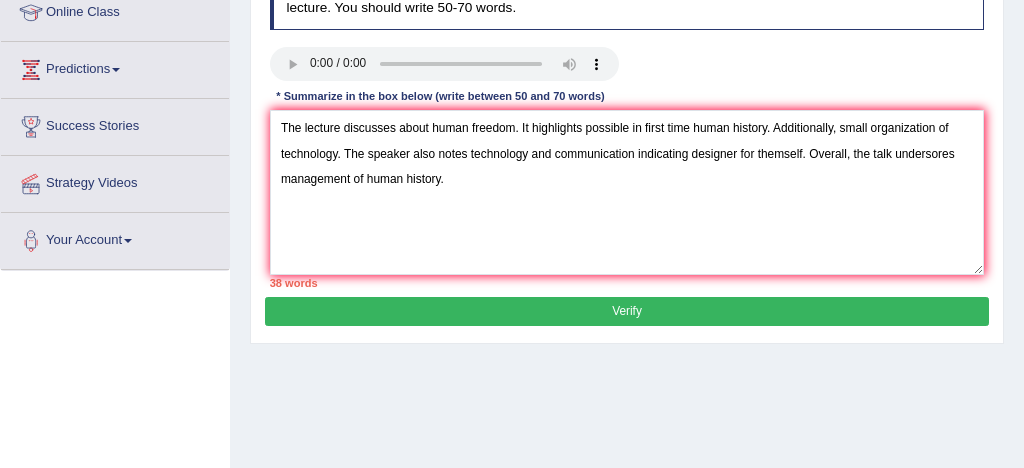 click on "Verify" at bounding box center [626, 311] 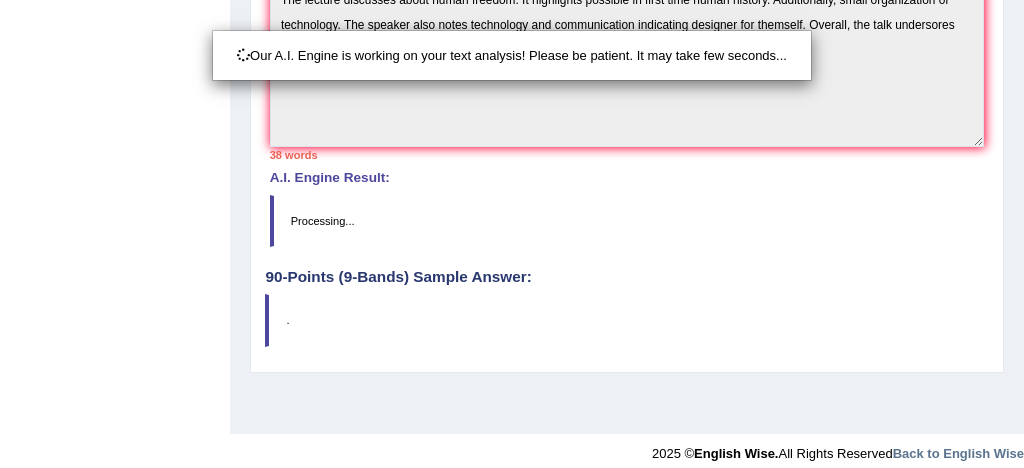 scroll, scrollTop: 582, scrollLeft: 0, axis: vertical 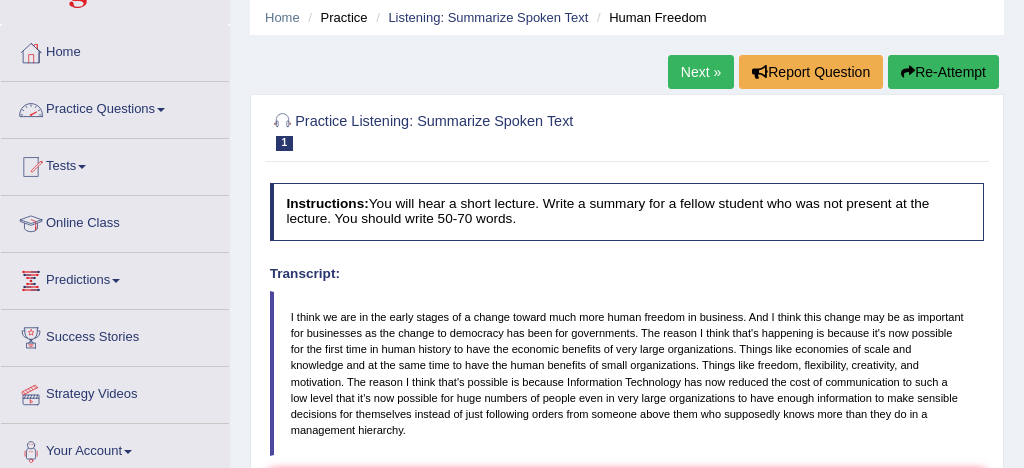 click on "Practice Questions" at bounding box center (115, 107) 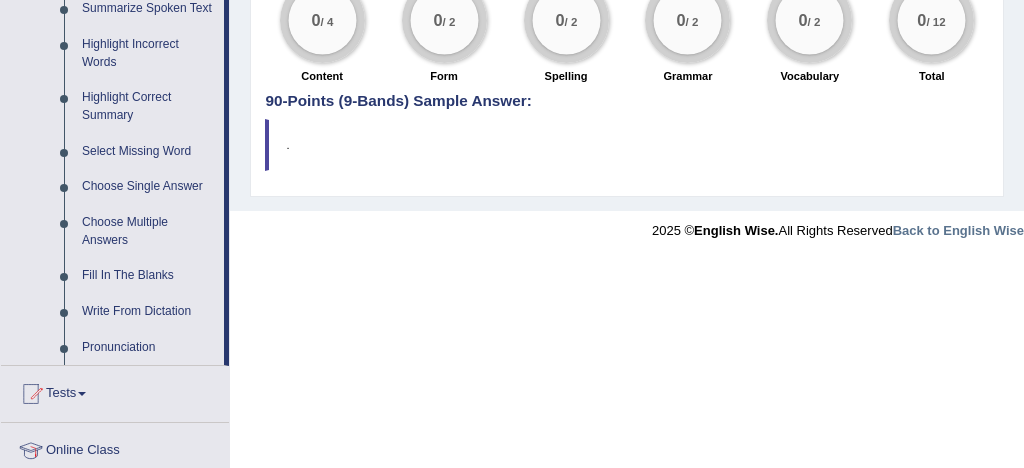 scroll, scrollTop: 916, scrollLeft: 0, axis: vertical 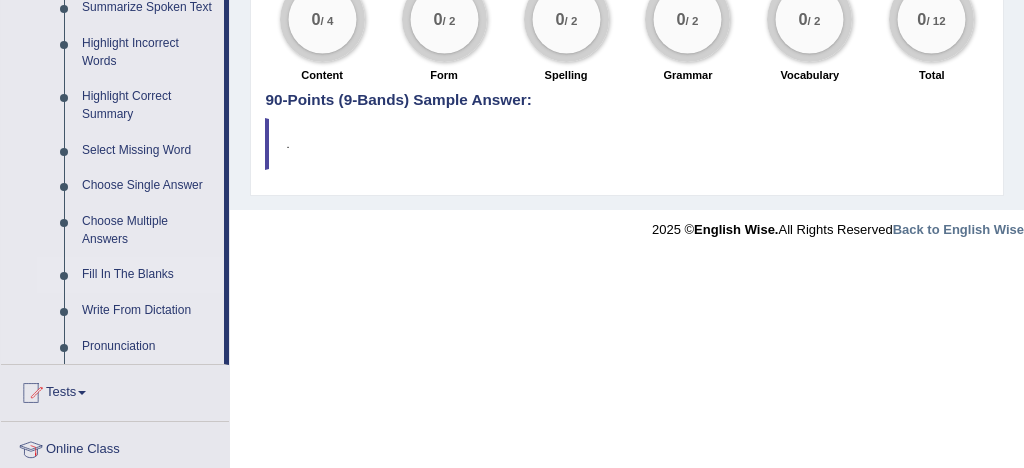 click on "Fill In The Blanks" at bounding box center (148, 275) 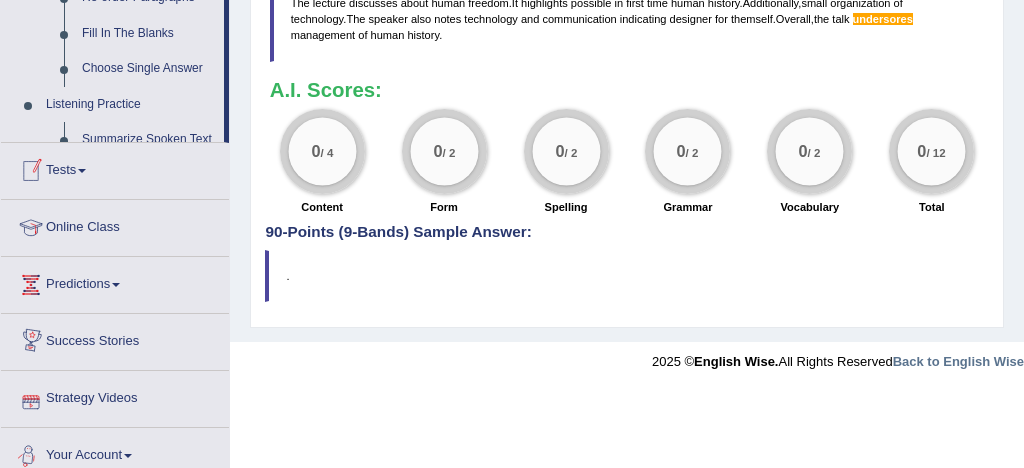scroll, scrollTop: 900, scrollLeft: 0, axis: vertical 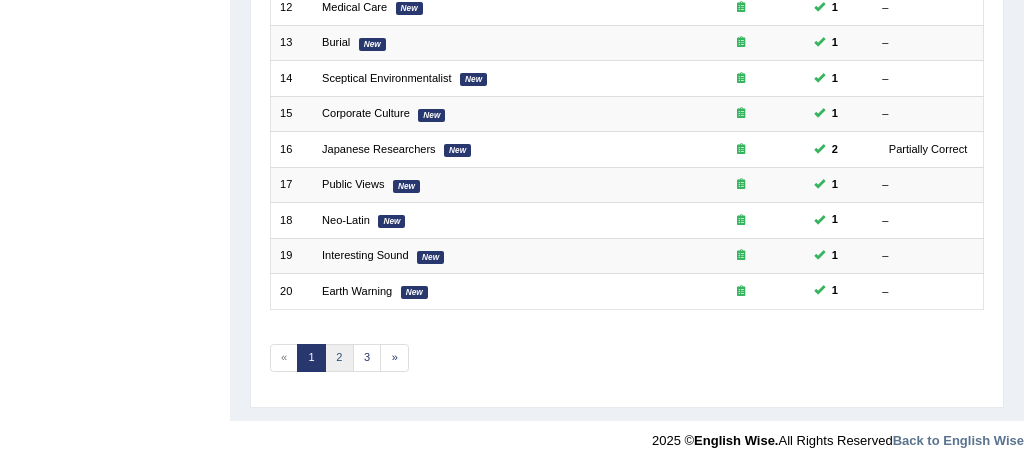 click on "2" at bounding box center (339, 358) 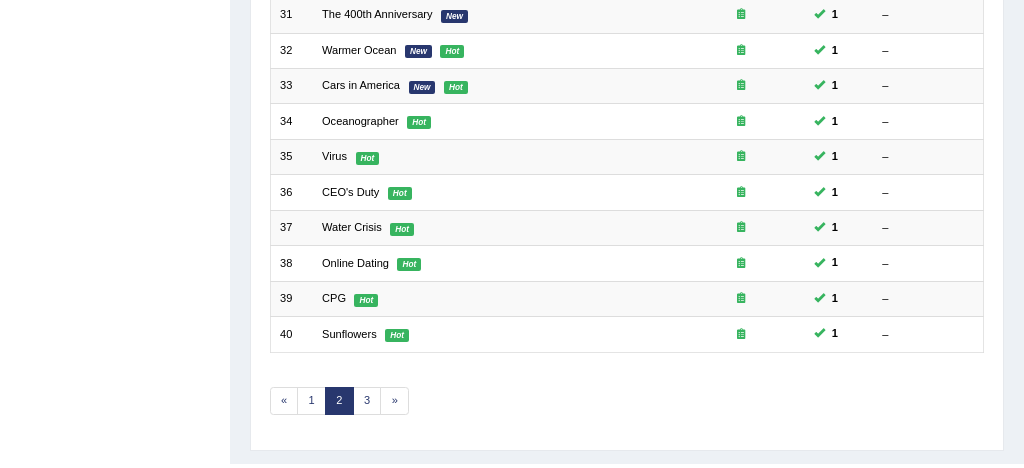 scroll, scrollTop: 684, scrollLeft: 0, axis: vertical 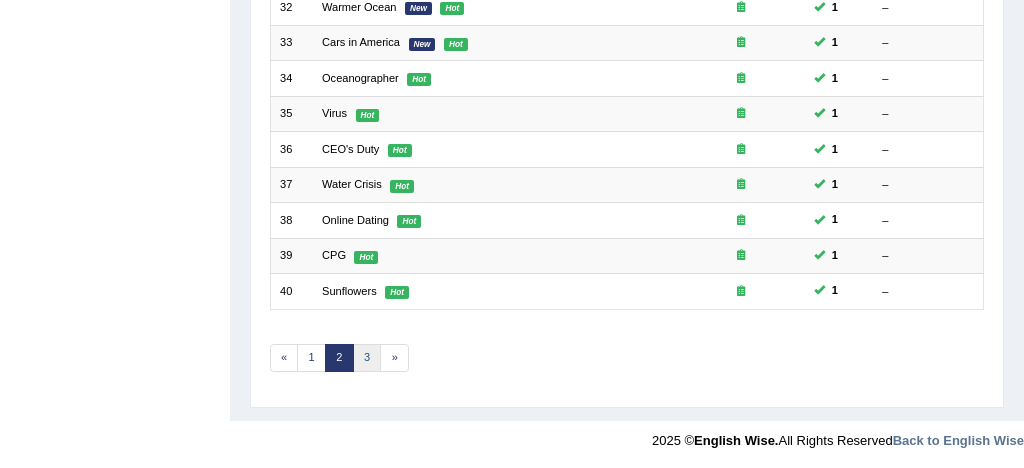 click on "3" at bounding box center [367, 358] 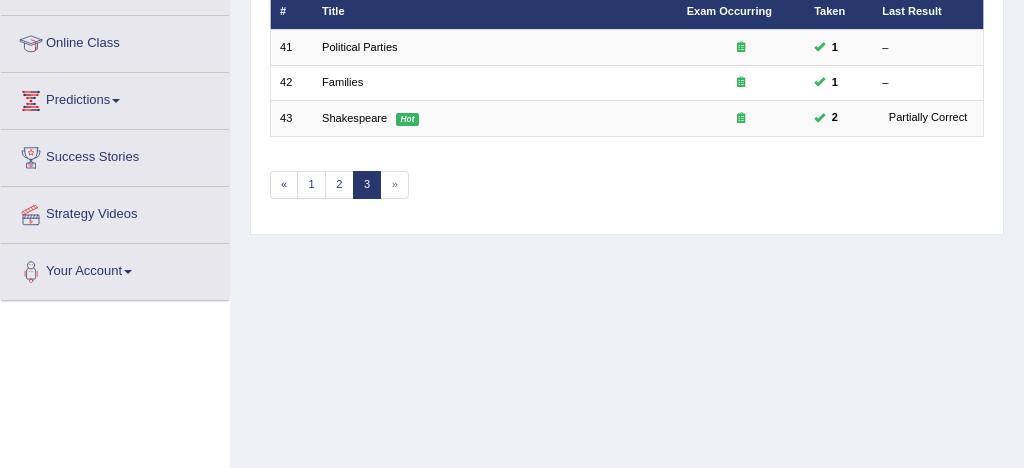 scroll, scrollTop: 236, scrollLeft: 0, axis: vertical 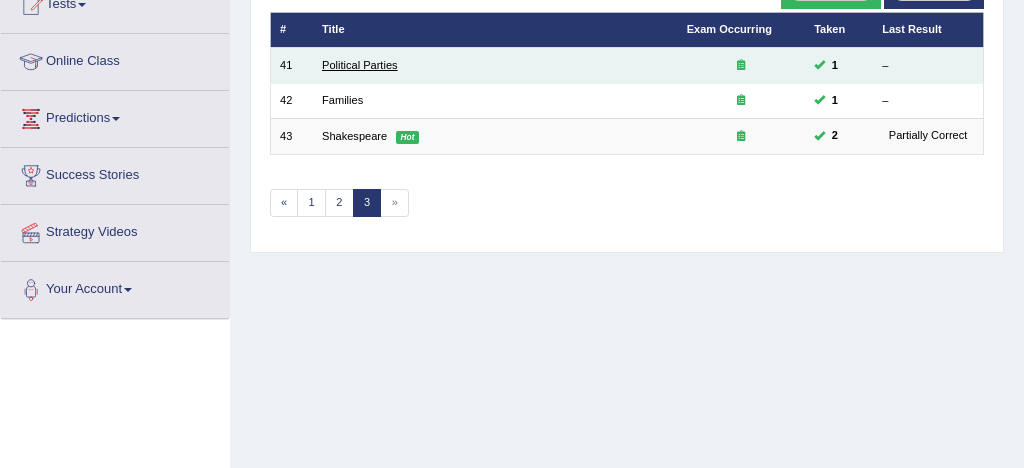 click on "Political Parties" at bounding box center [360, 65] 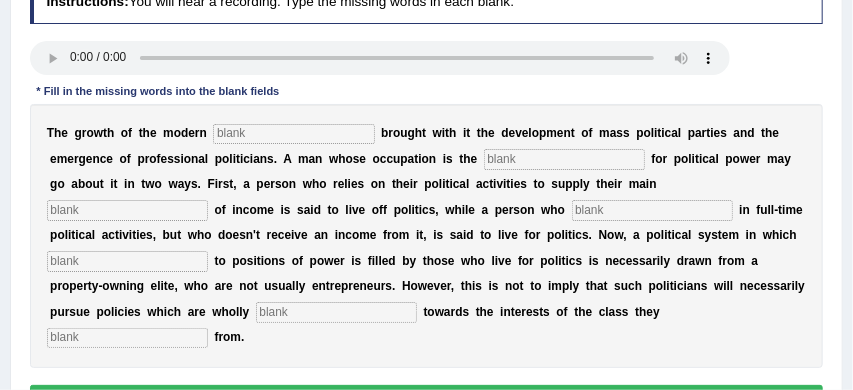 scroll, scrollTop: 277, scrollLeft: 0, axis: vertical 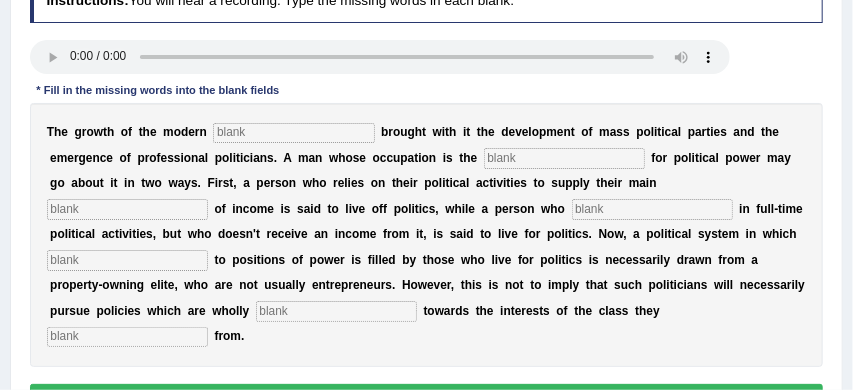 click at bounding box center (127, 337) 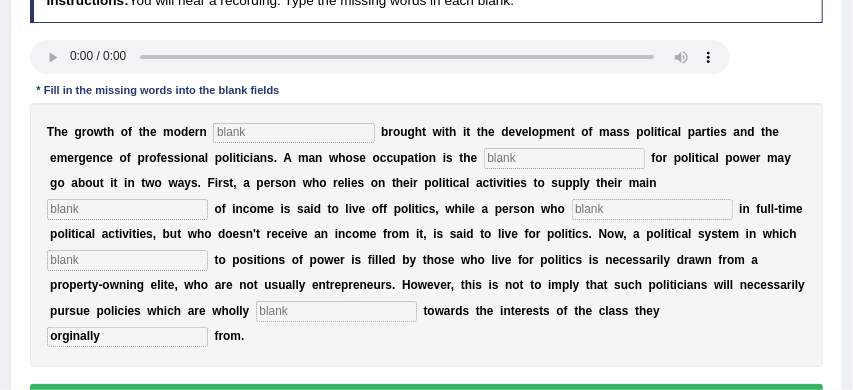 type on "orginally" 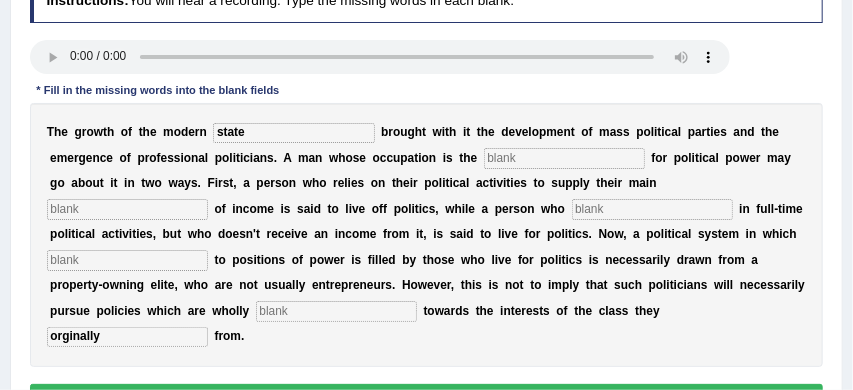 type on "state" 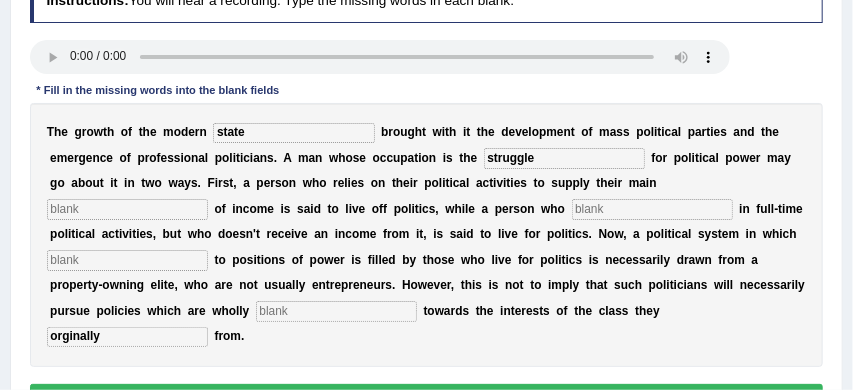 type on "struggle" 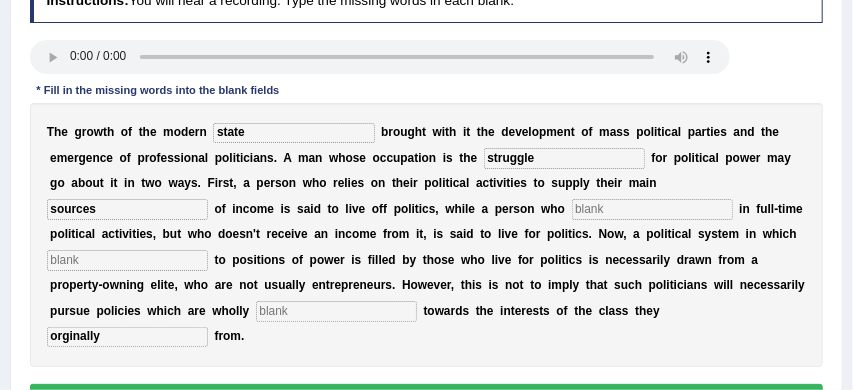 type on "sources" 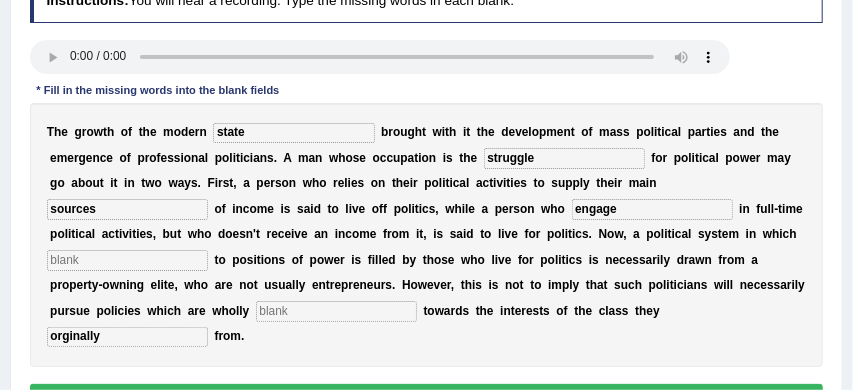 type on "engage" 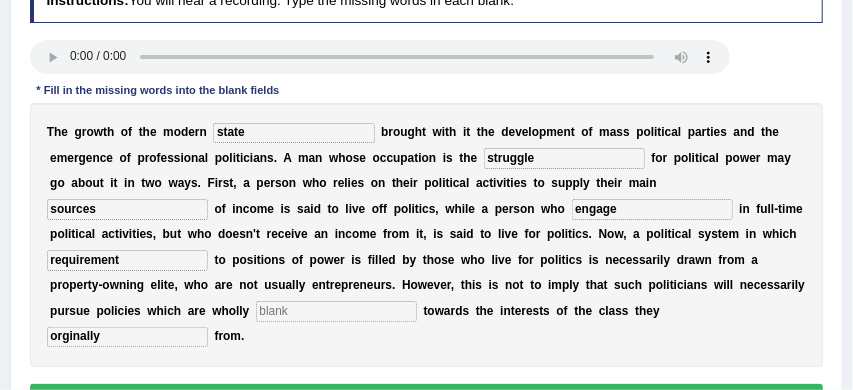 type on "requirement" 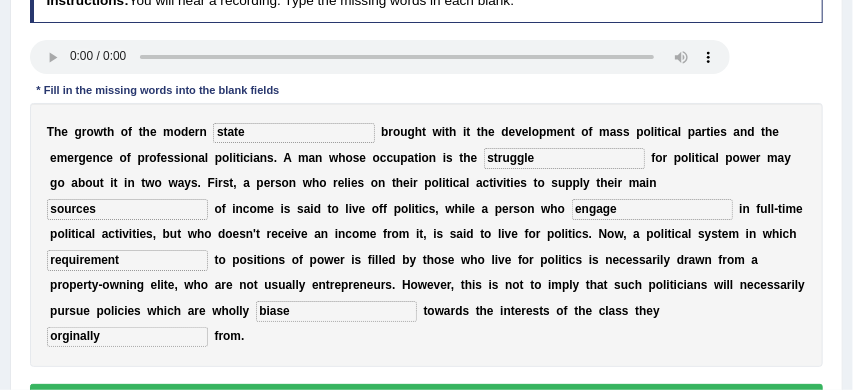 type on "biase" 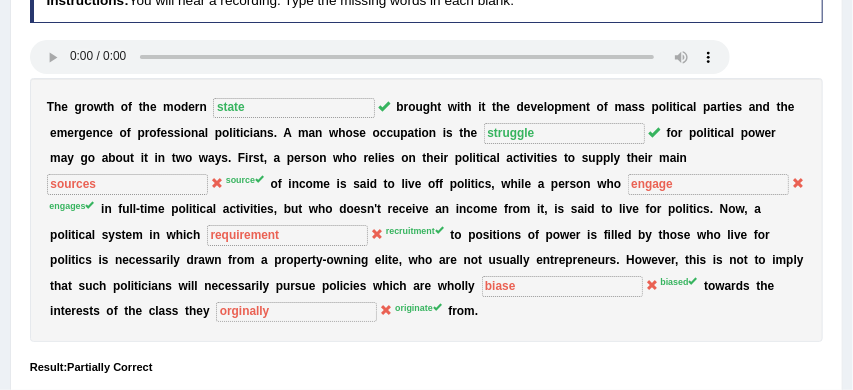 click on "T h e    g r o w t h    o f    t h e    m o d e r n    state      b r o u g h t    w i t h    i t    t h e    d e v e l o p m e n t    o f    m a s s    p o l i t i c a l    p a r t i e s    a n d    t h e    e m e r g e n c e    o f    p r o f e s s i o n a l    p o l i t i c i a n s .    A    m a n    w h o s e    o c c u p a t i o n    i s    t h e    struggle      f o r    p o l i t i c a l    p o w e r    m a y    g o    a b o u t    i t    i n    t w o    w a y s .    F i r s t ,    a    p e r s o n    w h o    r e l i e s    o n    t h e i r    p o l i t i c a l    a c t i v i t i e s    t o    s u p p l y    t h e i r    m a i n    sources   source    o f    i n c o m e    i s    s a i d    t o    l i v e    o f f    p o l i t i c s ,    w h i l e    a    p e r s o n    w h o    engage   engages    i n    f u l l - t i m e    p o l i t i c a l    a c t i v i t i e s ,    b u t    w h o    d o e s n ' t    r e c e i v e    a n" at bounding box center [427, 210] 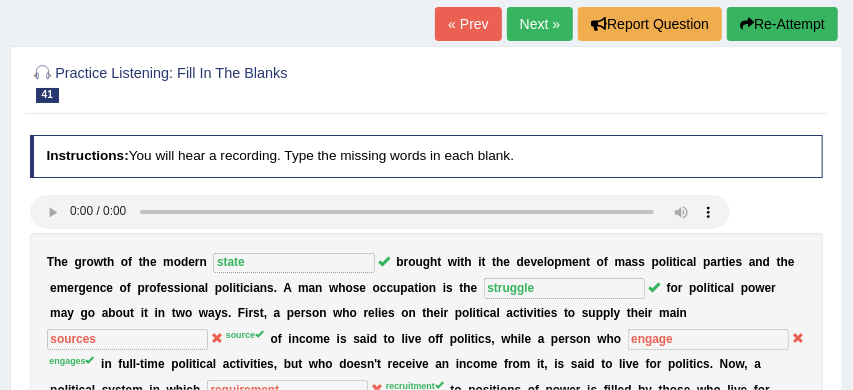 scroll, scrollTop: 121, scrollLeft: 0, axis: vertical 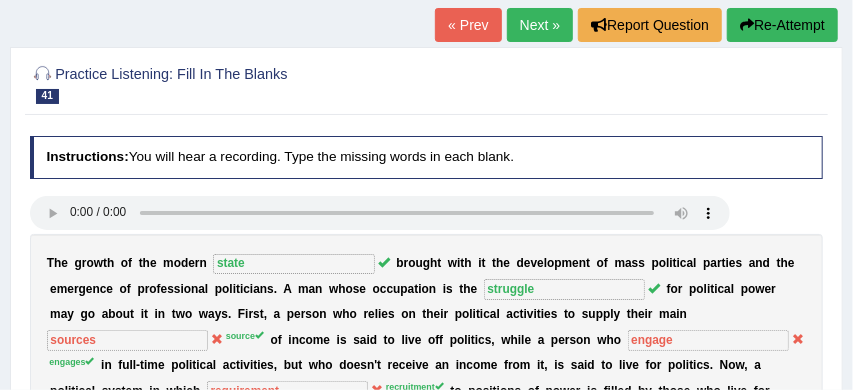 click on "Next »" at bounding box center [540, 25] 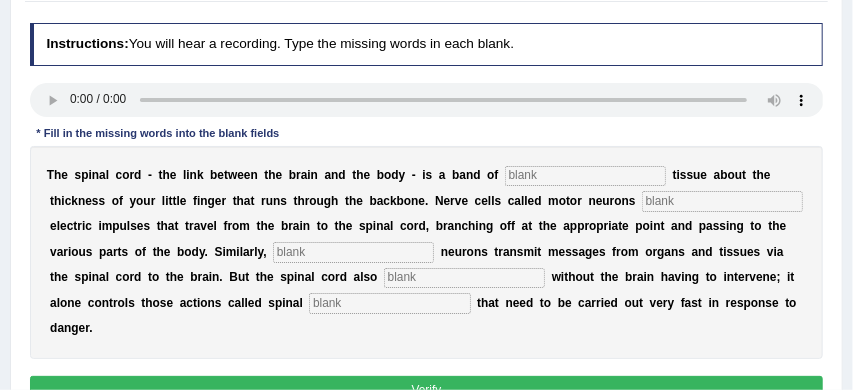 scroll, scrollTop: 242, scrollLeft: 0, axis: vertical 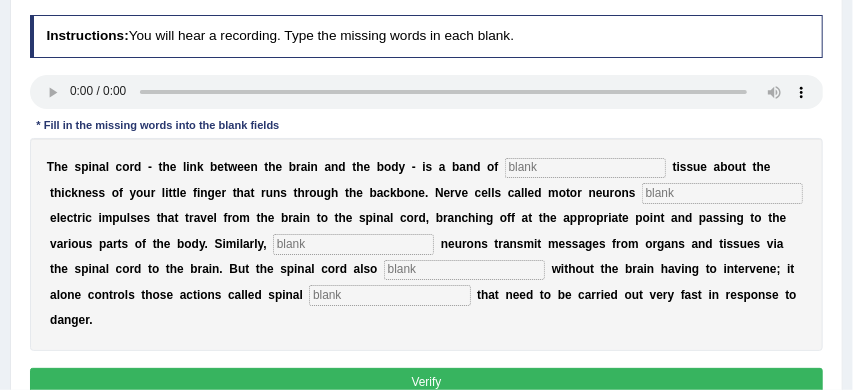 type 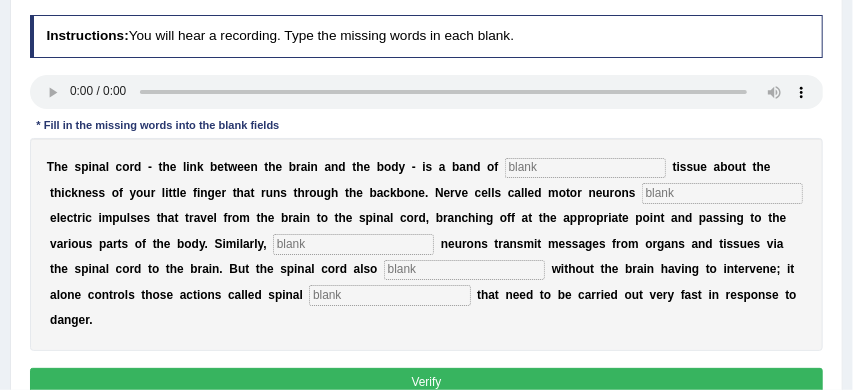 click at bounding box center [585, 168] 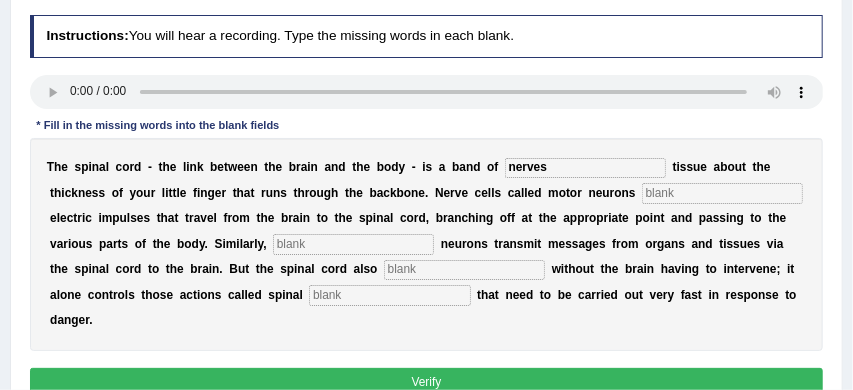 type on "nerves" 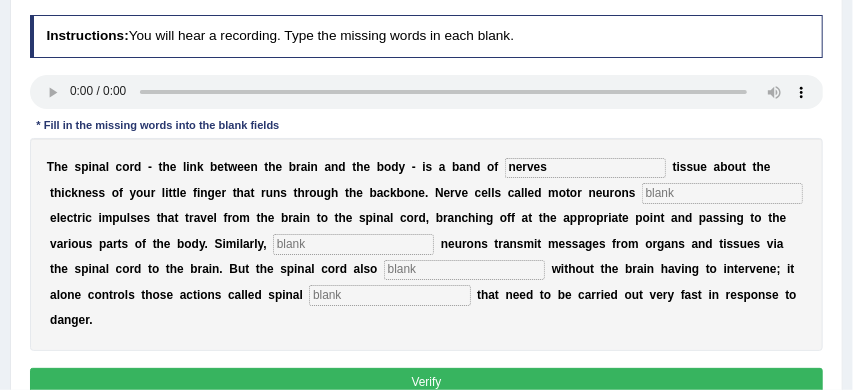 type on "v" 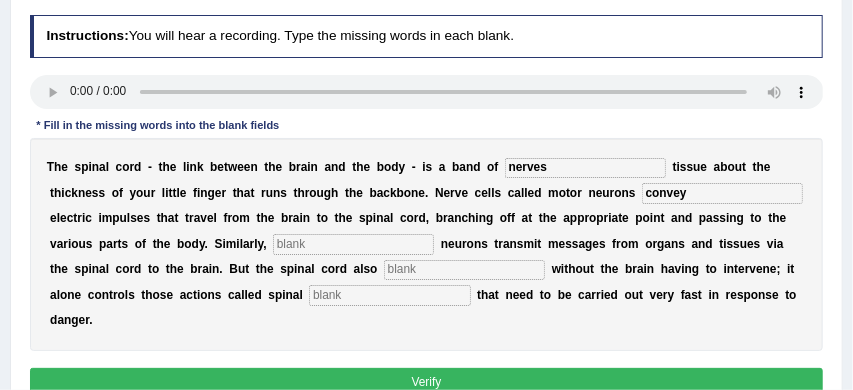 type on "convey" 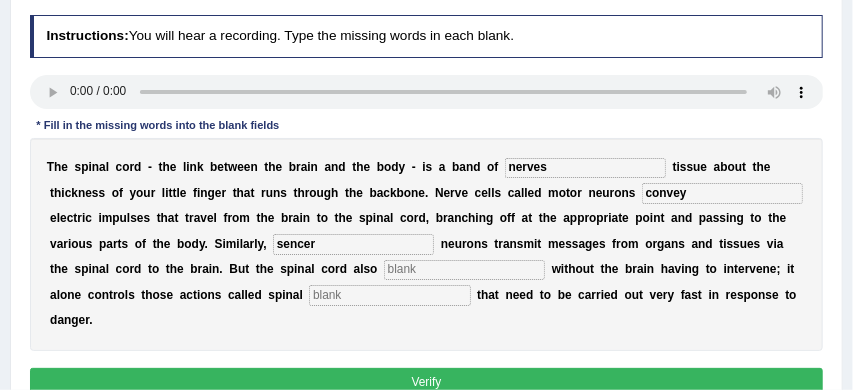 type on "sencer" 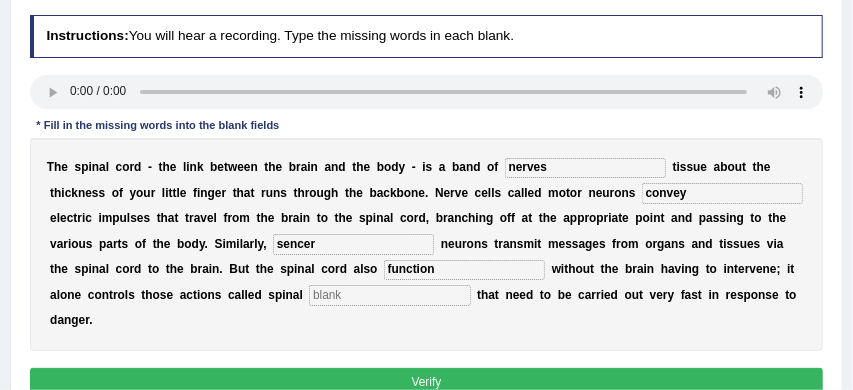 type on "function" 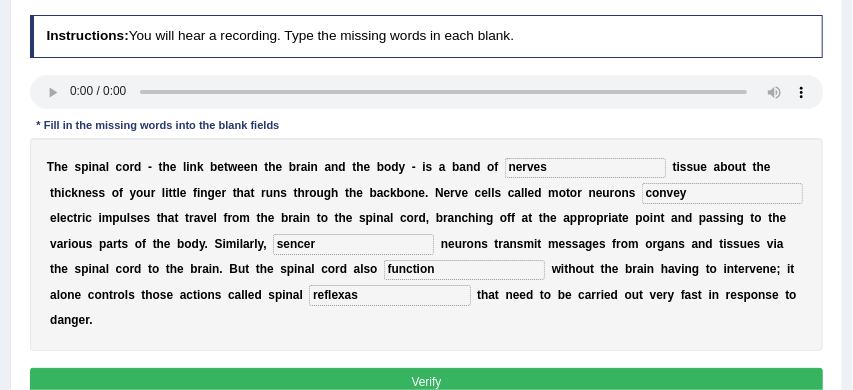 type on "reflexas" 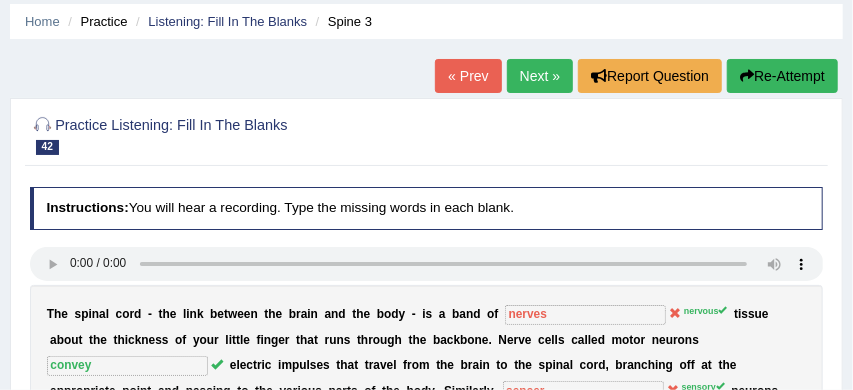 scroll, scrollTop: 69, scrollLeft: 0, axis: vertical 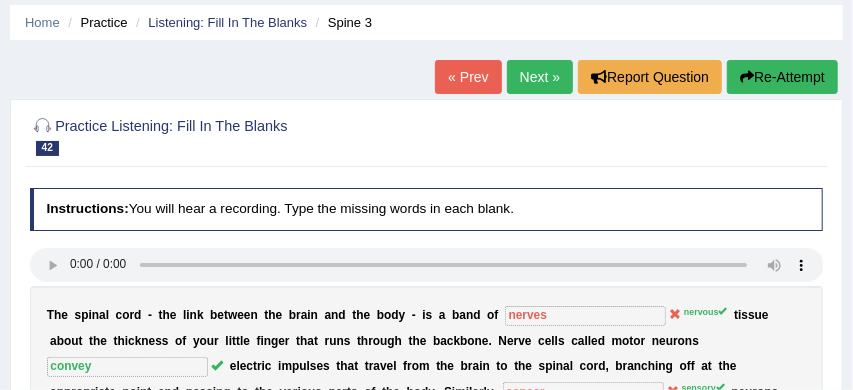 click on "Next »" at bounding box center (540, 77) 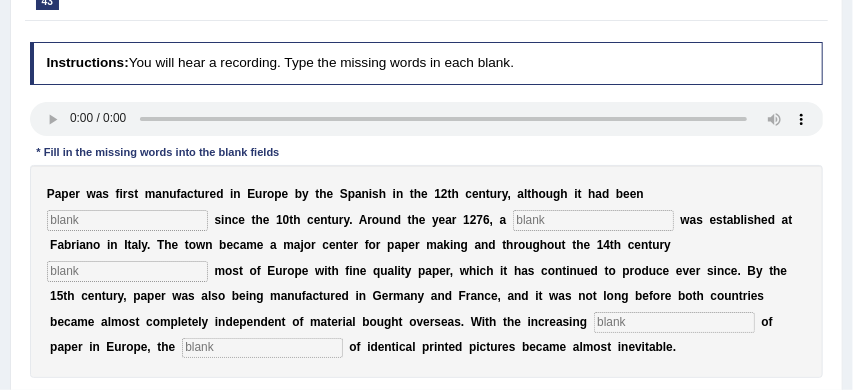 scroll, scrollTop: 217, scrollLeft: 0, axis: vertical 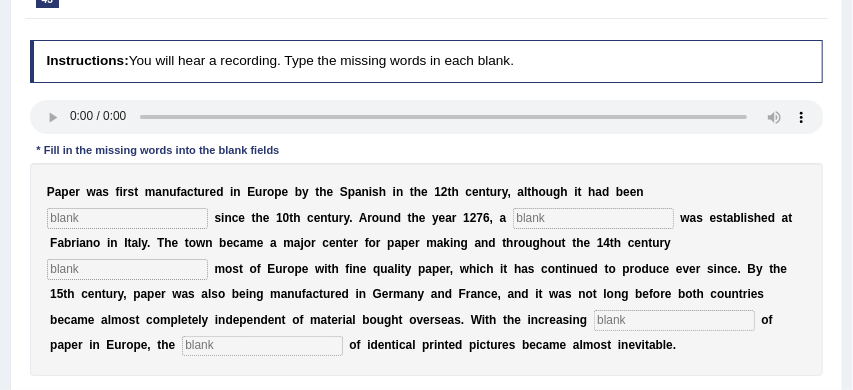 click at bounding box center (262, 346) 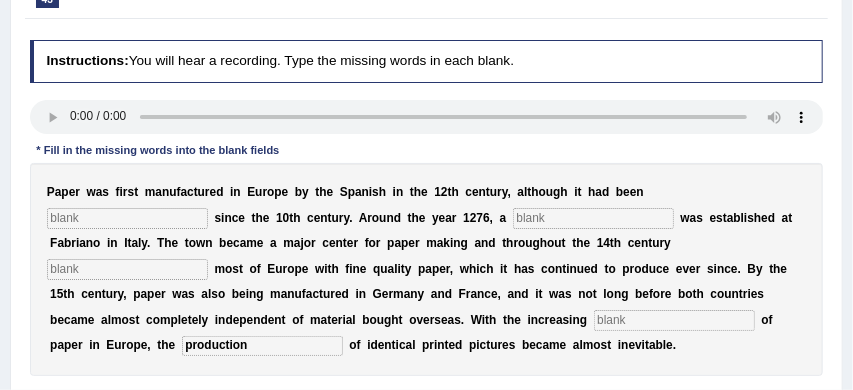 type on "production" 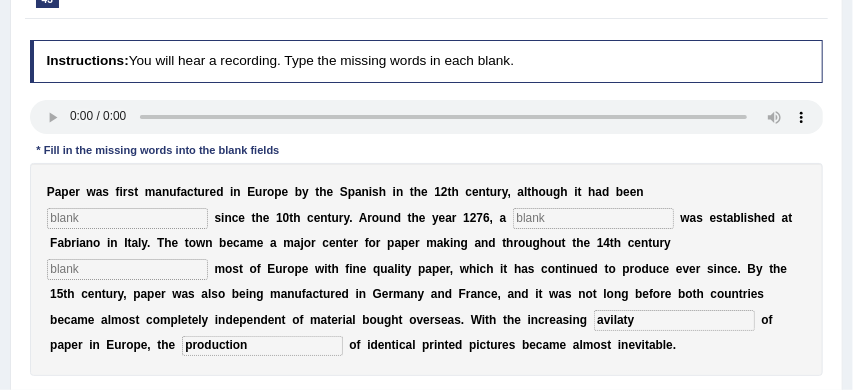 click on "avilaty" at bounding box center [674, 320] 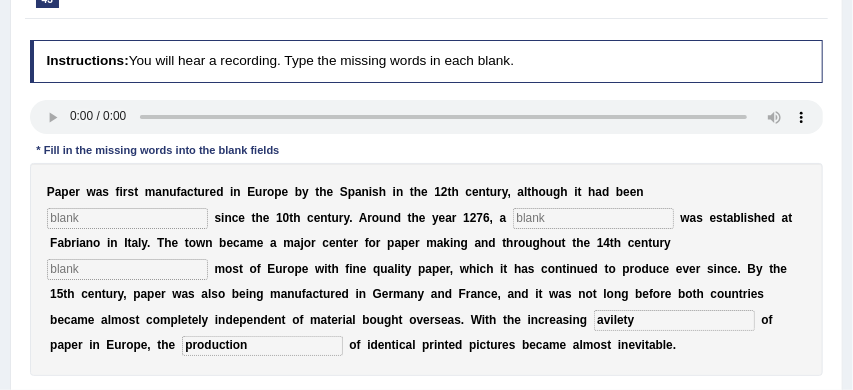 type on "avilety" 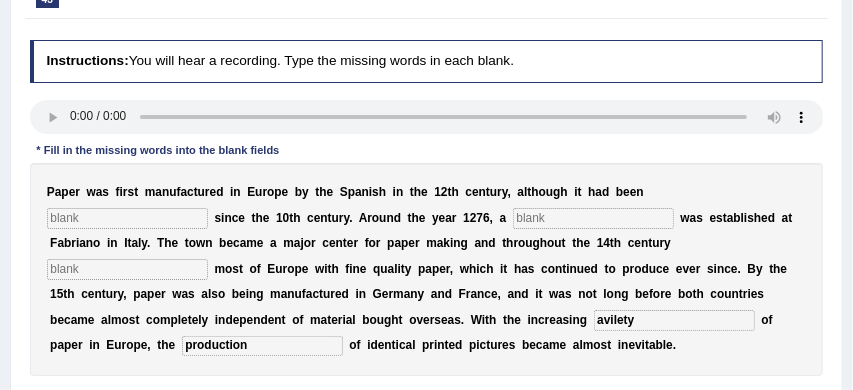 click at bounding box center [127, 218] 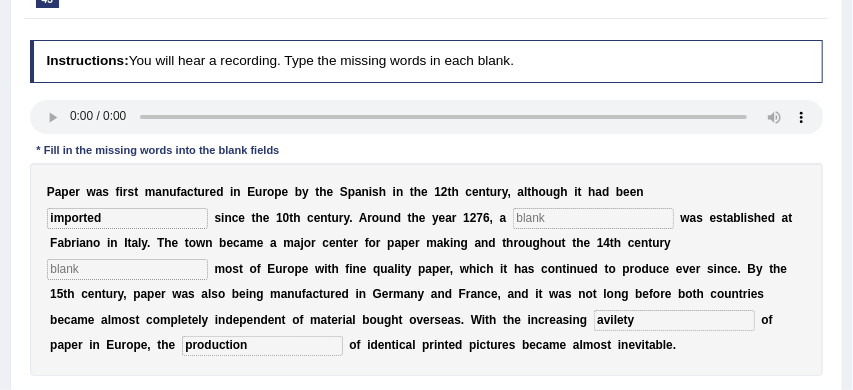 type on "imported" 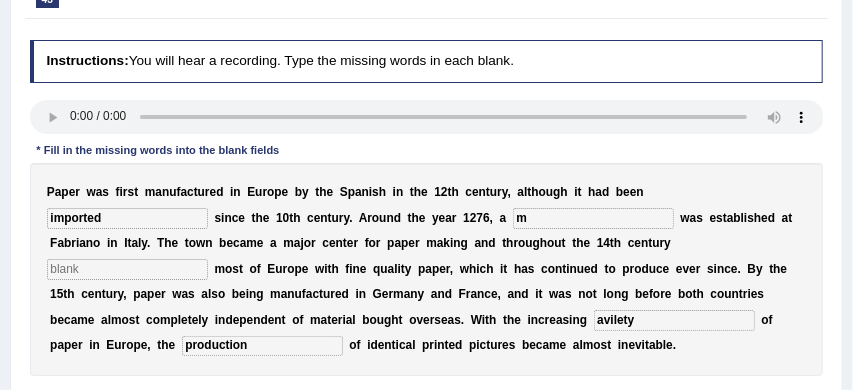 type on "m" 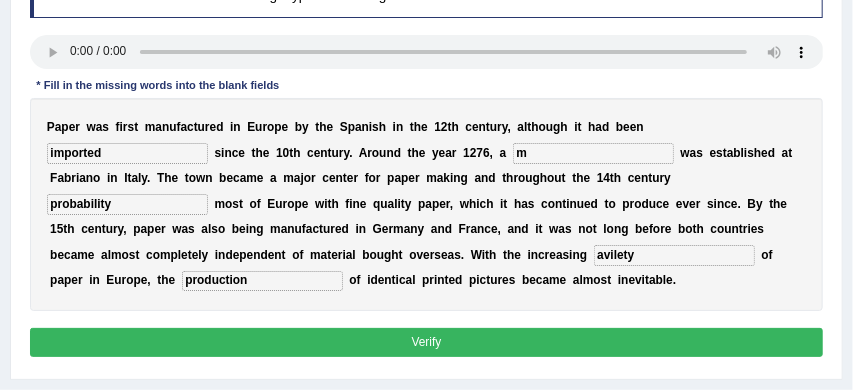 scroll, scrollTop: 281, scrollLeft: 0, axis: vertical 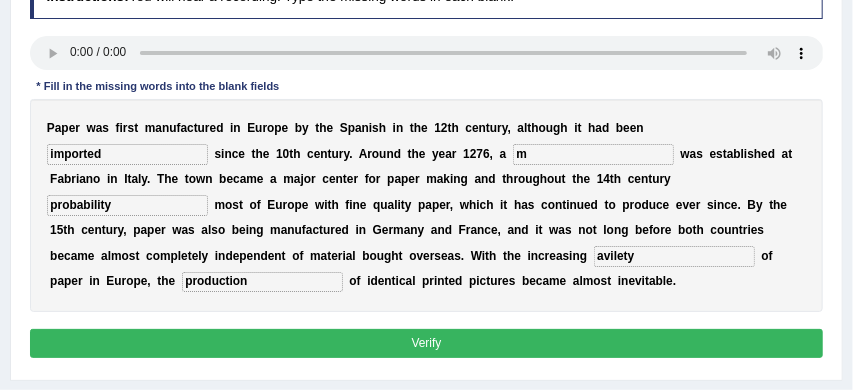type on "probability" 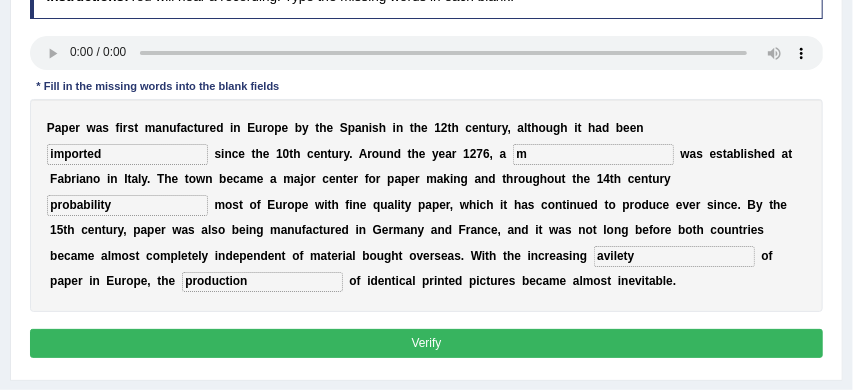 click on "Verify" at bounding box center [427, 343] 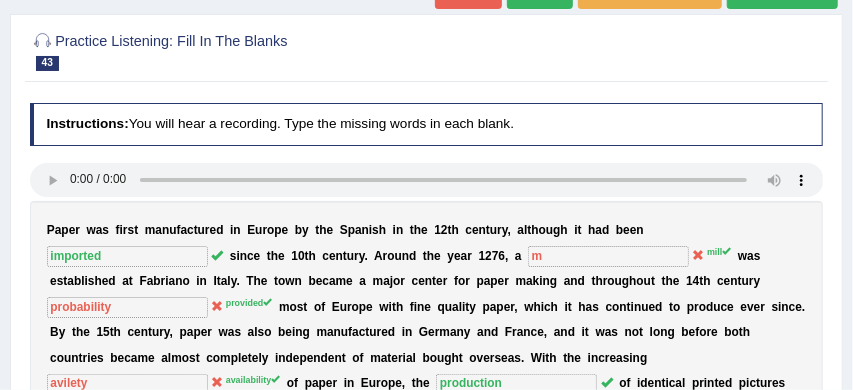 scroll, scrollTop: 100, scrollLeft: 0, axis: vertical 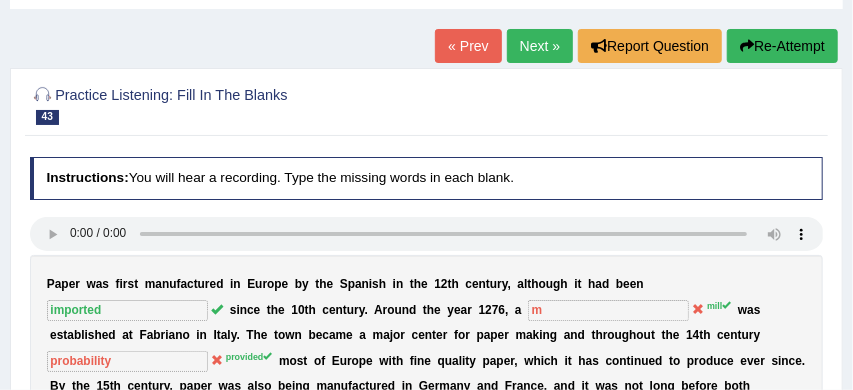click on "Next »" at bounding box center (540, 46) 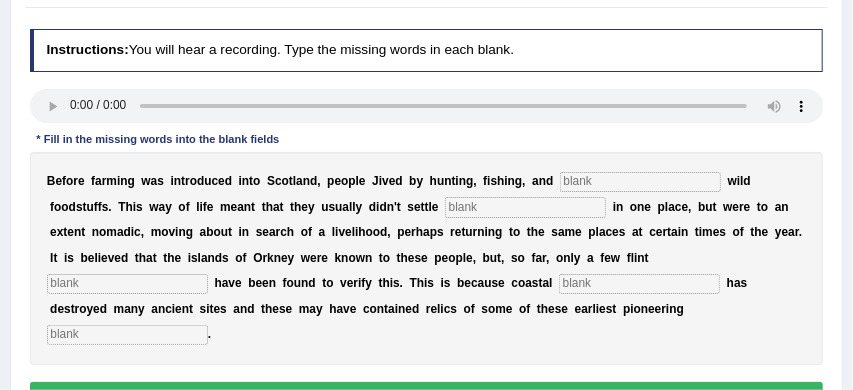 scroll, scrollTop: 228, scrollLeft: 0, axis: vertical 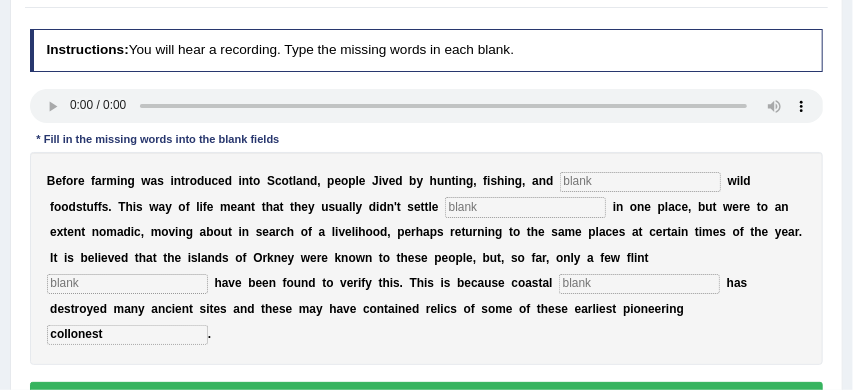 type on "collonest" 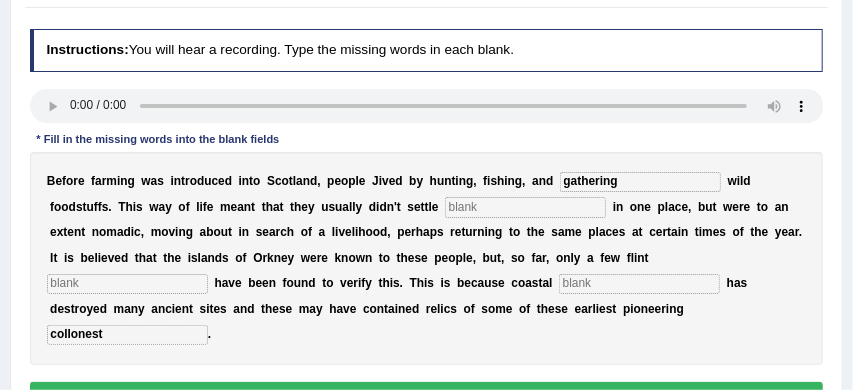 type on "gathering" 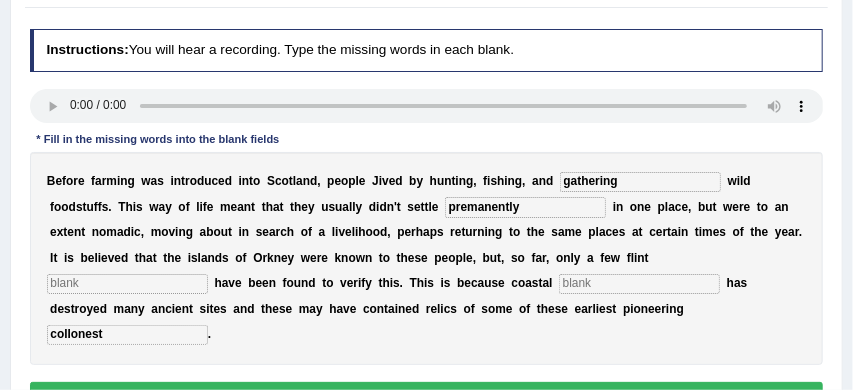 type on "premanently" 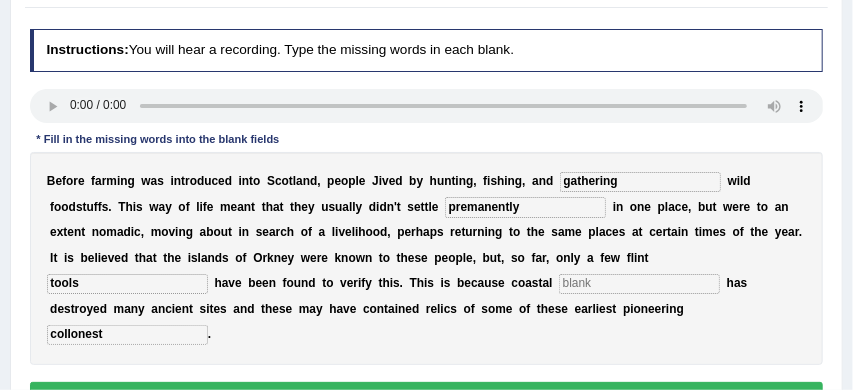 type on "tools" 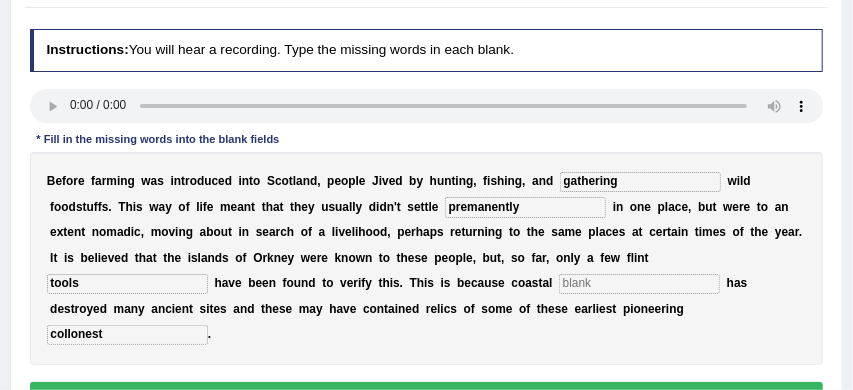 click at bounding box center [639, 284] 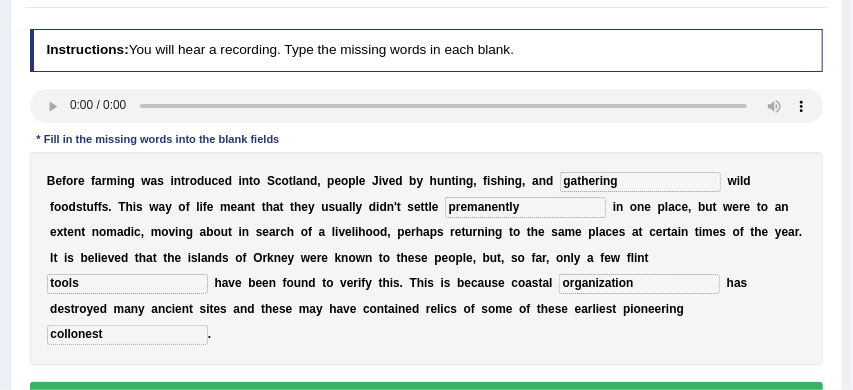 type on "organization" 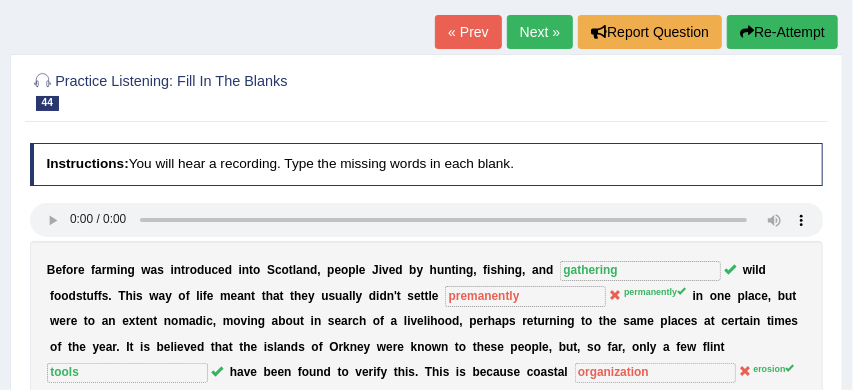 scroll, scrollTop: 109, scrollLeft: 0, axis: vertical 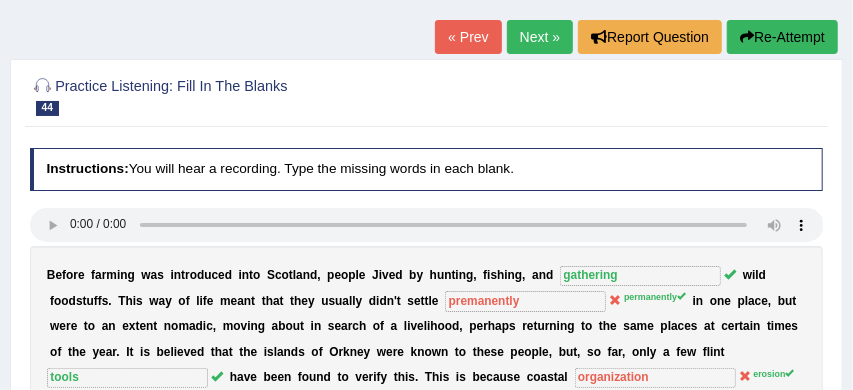 click on "Next »" at bounding box center (540, 37) 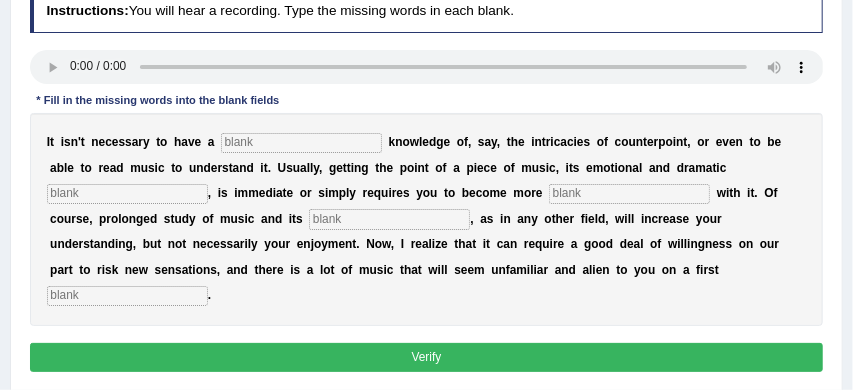scroll, scrollTop: 266, scrollLeft: 0, axis: vertical 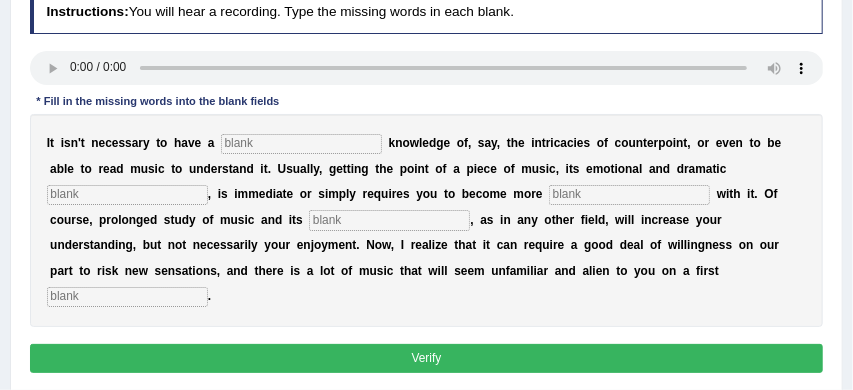 click at bounding box center [127, 297] 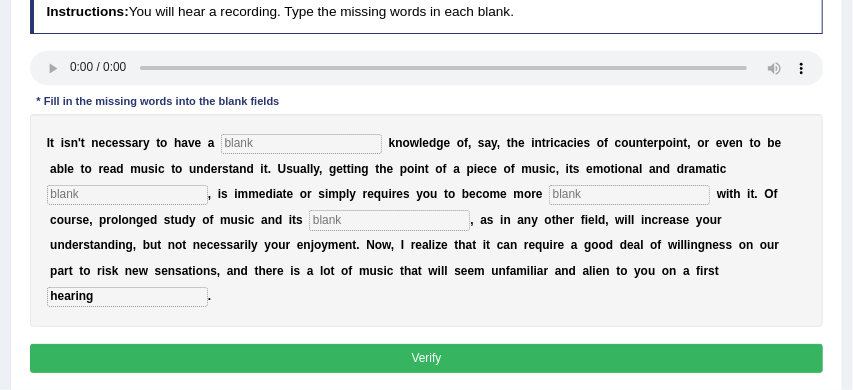 type on "hearing" 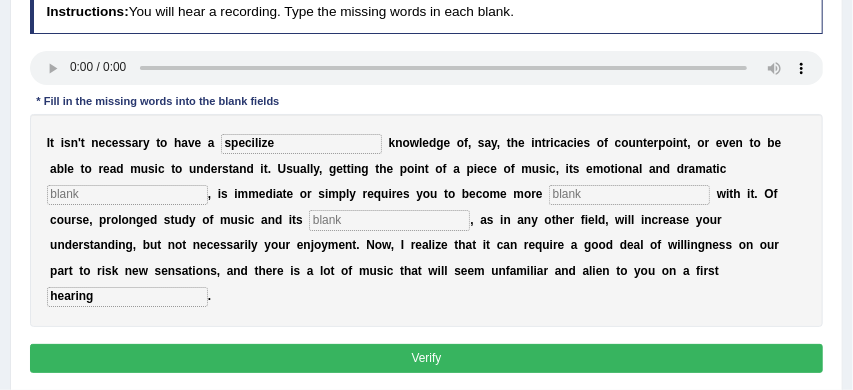 type on "specilize" 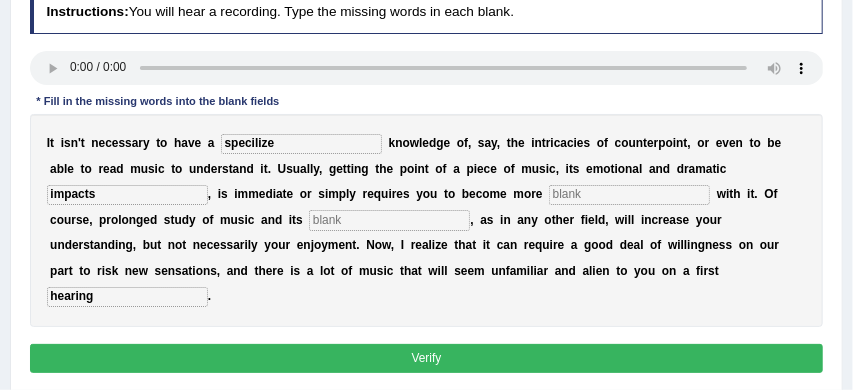 type on "impacts" 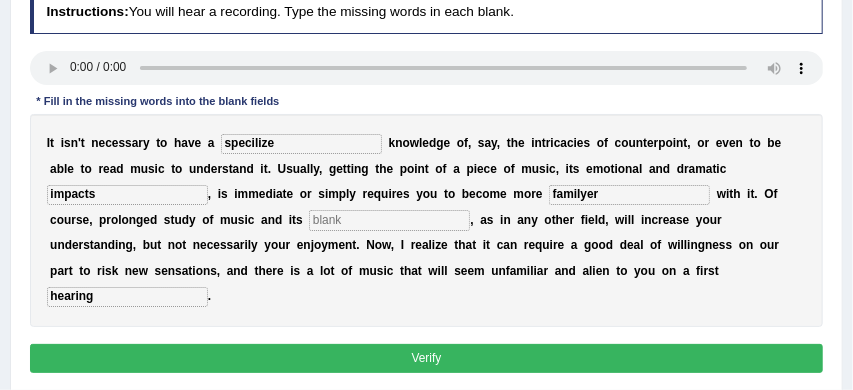 click on "specilize" at bounding box center (301, 144) 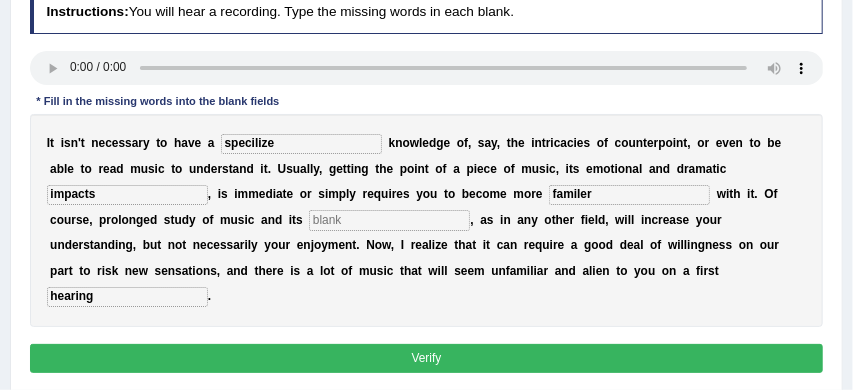 type on "familer" 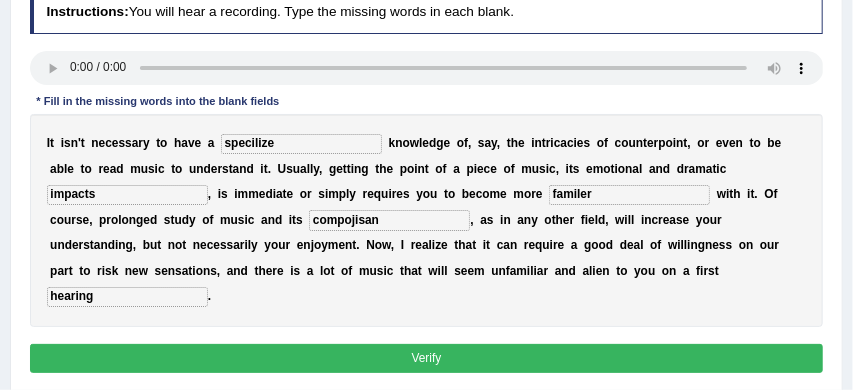 type on "compojisan" 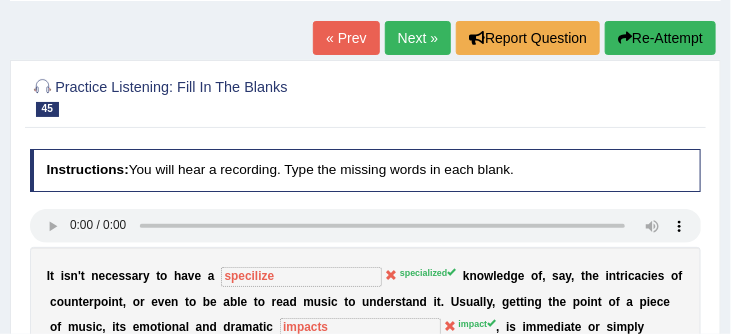 scroll, scrollTop: 106, scrollLeft: 0, axis: vertical 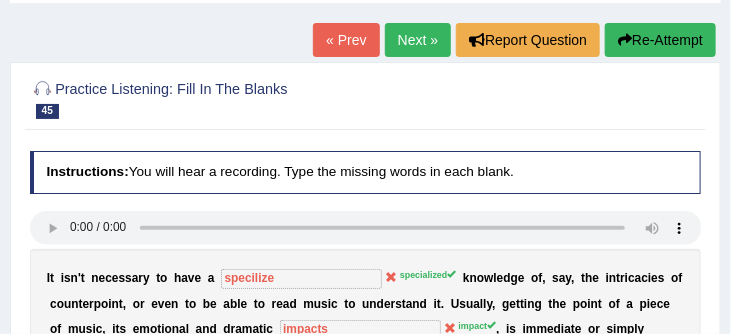 click on "Next »" at bounding box center [418, 40] 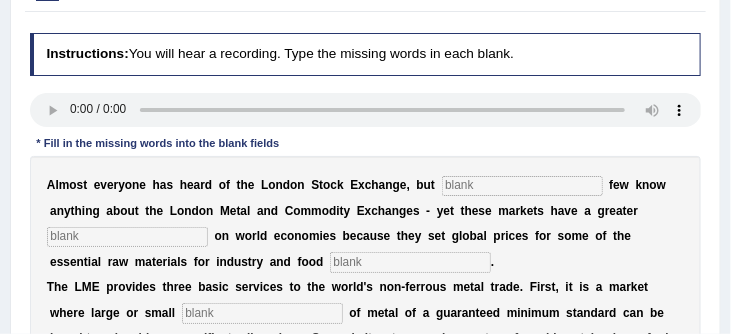 scroll, scrollTop: 228, scrollLeft: 0, axis: vertical 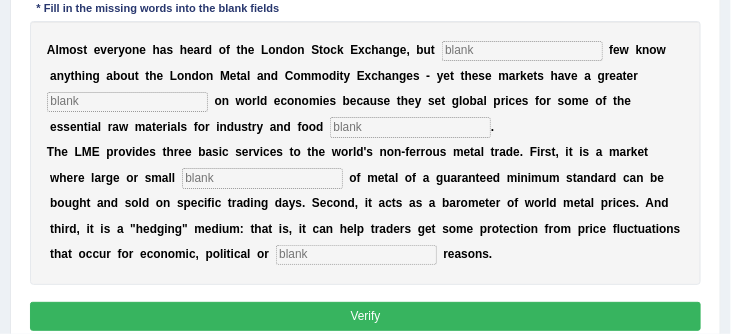 click at bounding box center (356, 255) 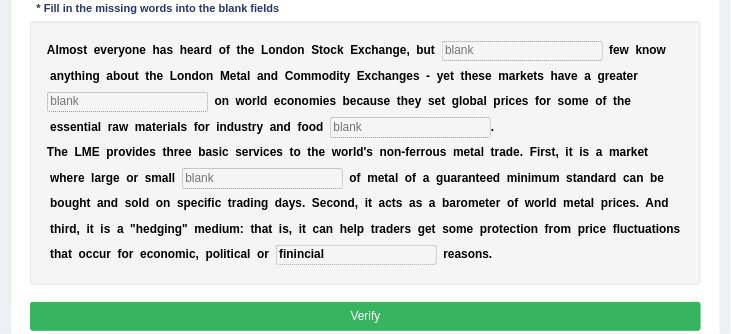 type on "finincial" 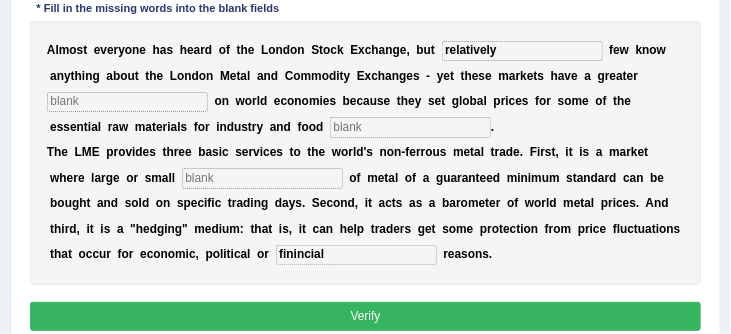 type on "relatively" 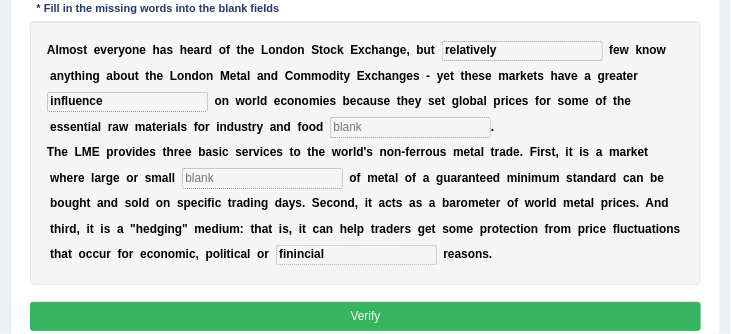 type on "influence" 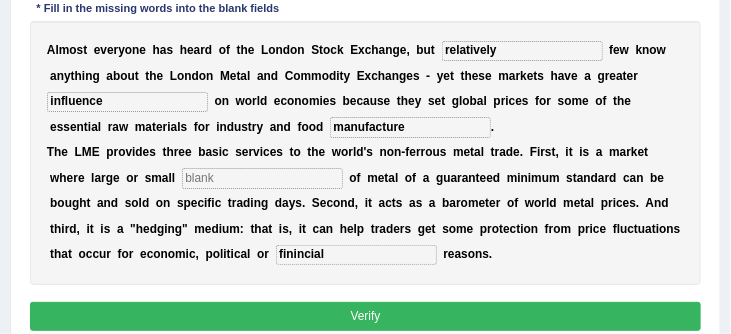 type on "manufacture" 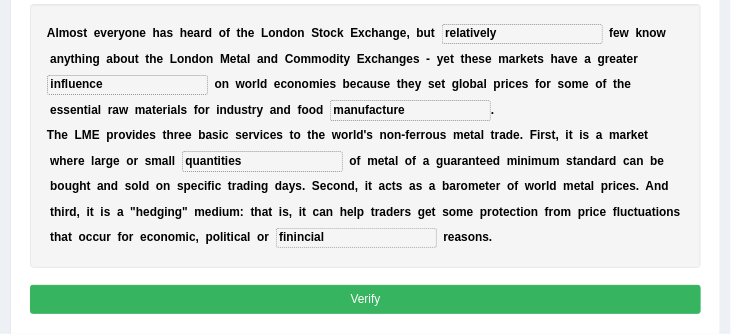 type on "quantities" 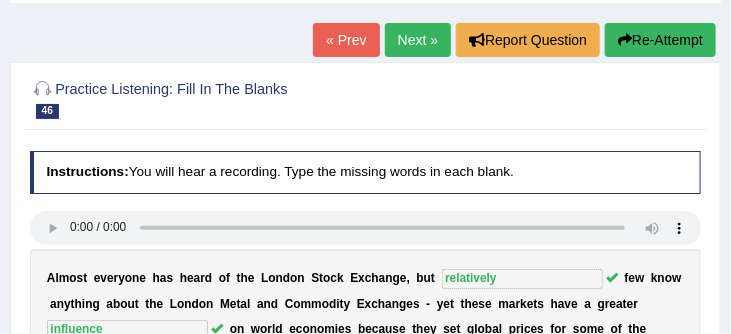 scroll, scrollTop: 104, scrollLeft: 0, axis: vertical 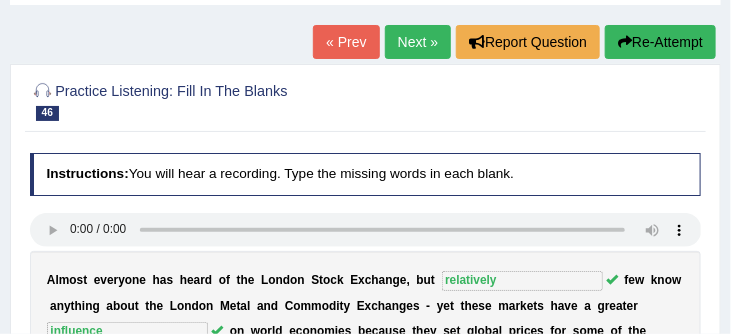 click on "Next »" at bounding box center [418, 42] 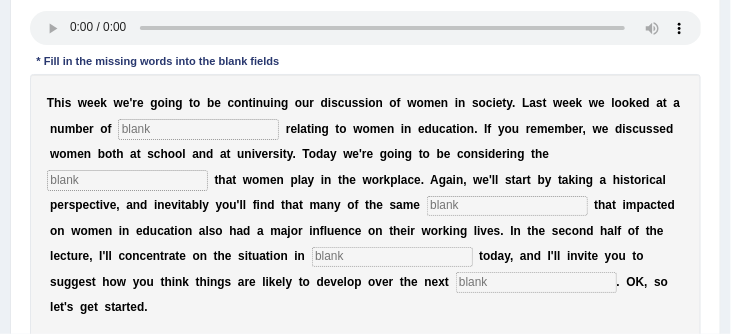 scroll, scrollTop: 309, scrollLeft: 0, axis: vertical 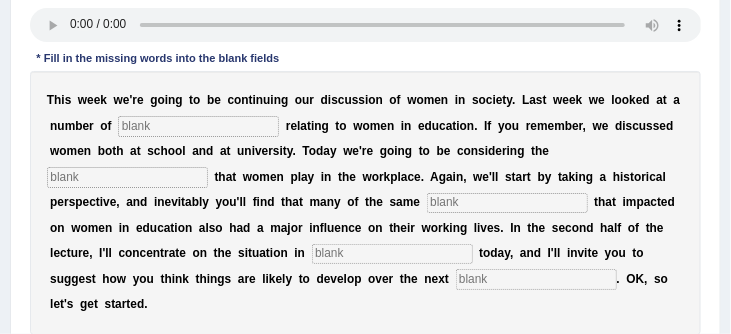 click at bounding box center [536, 279] 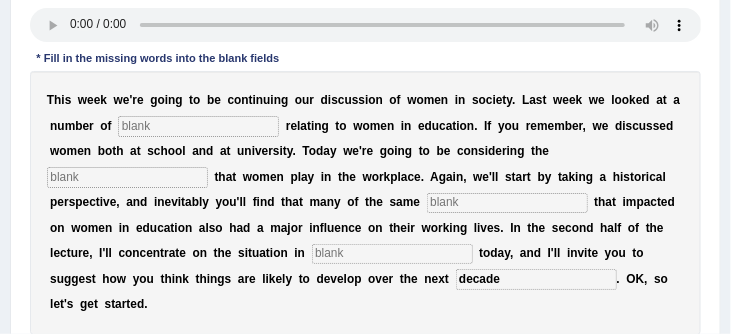 type on "decade" 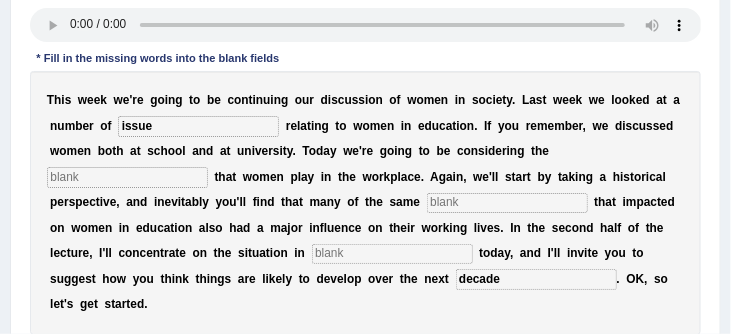 type on "issue" 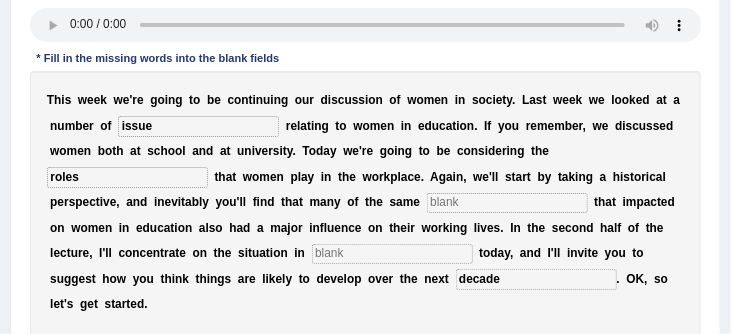 type on "roles" 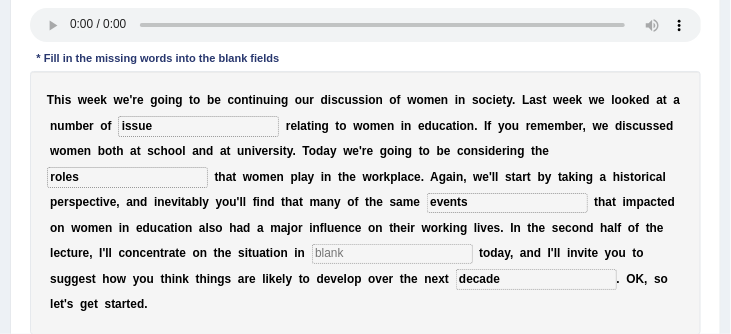type on "events" 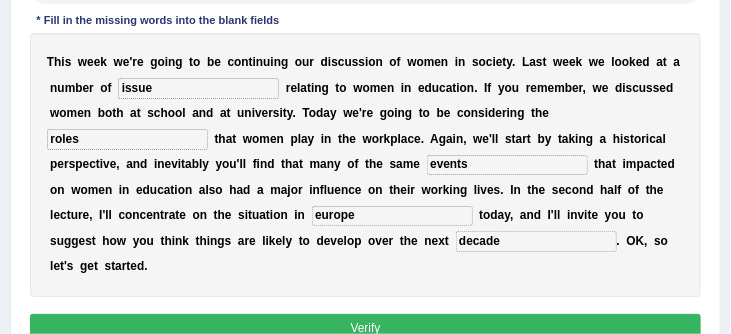 scroll, scrollTop: 367, scrollLeft: 0, axis: vertical 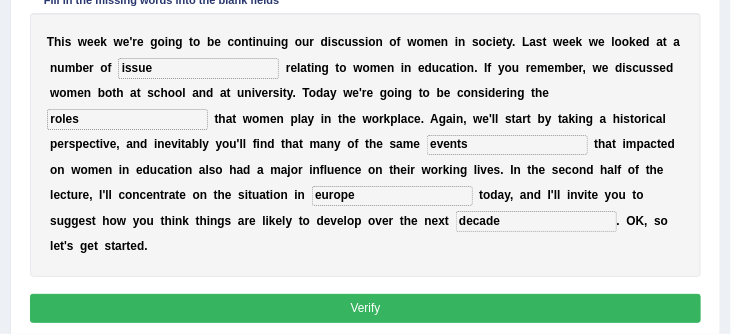 type on "europe" 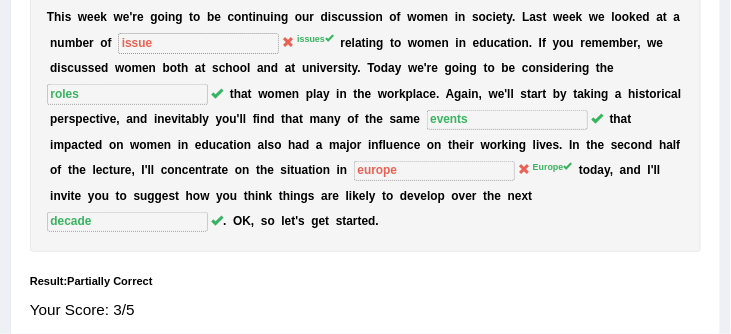 scroll, scrollTop: 342, scrollLeft: 0, axis: vertical 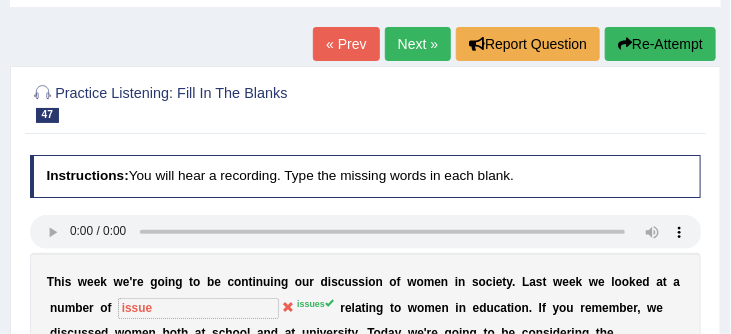 click on "Next »" at bounding box center [418, 44] 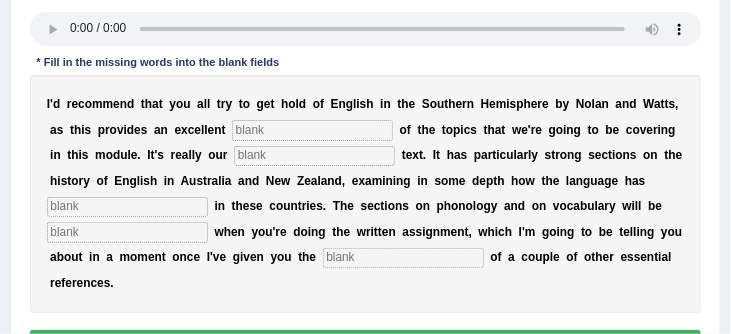 scroll, scrollTop: 303, scrollLeft: 0, axis: vertical 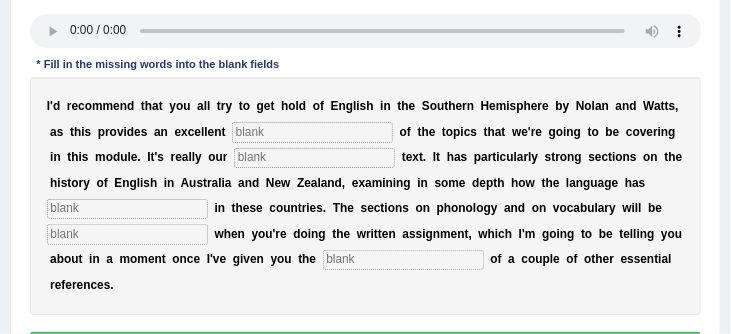 click at bounding box center [403, 260] 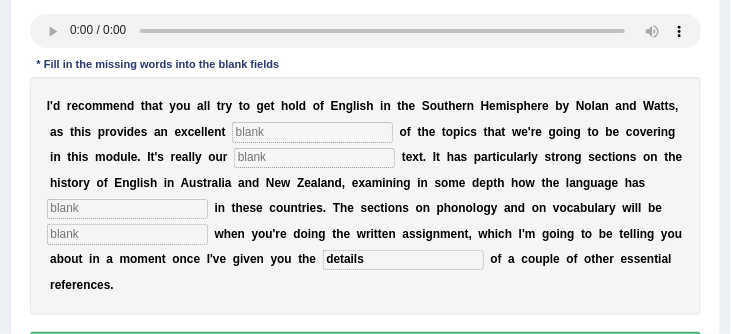 type on "details" 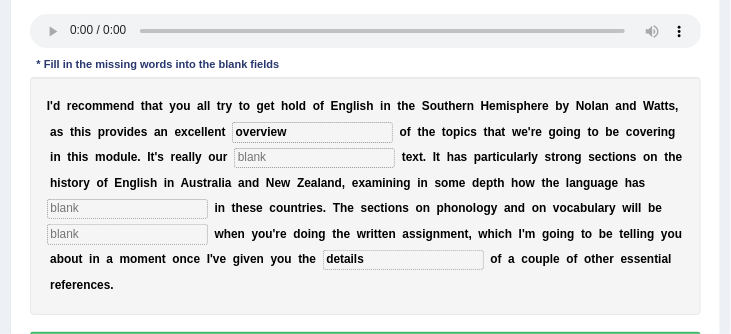 type on "overview" 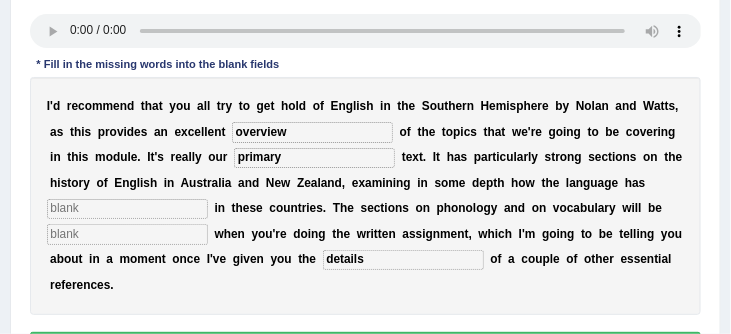 type on "primary" 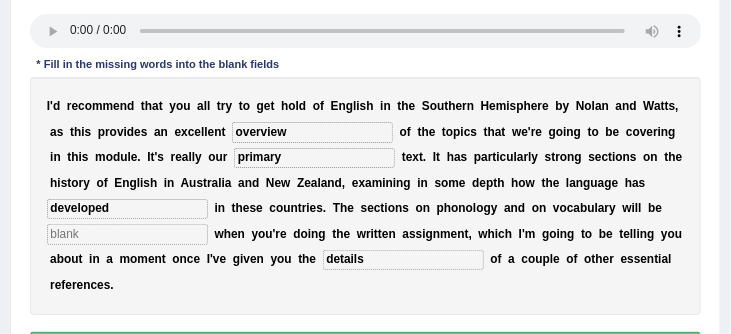 type on "developed" 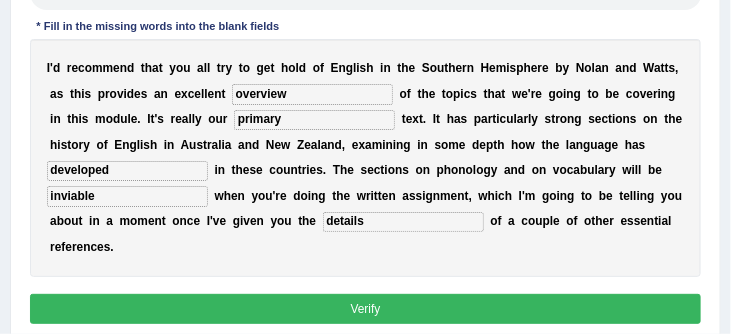 scroll, scrollTop: 342, scrollLeft: 0, axis: vertical 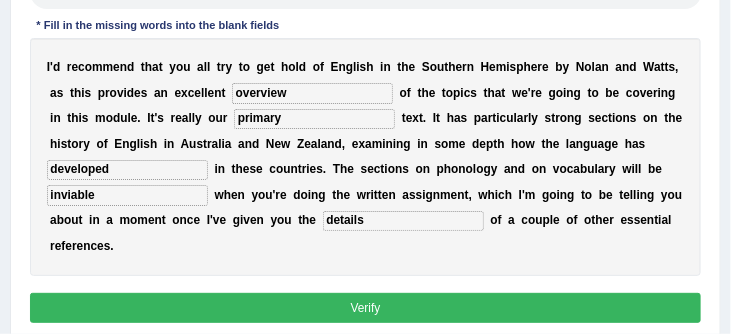 type on "inviable" 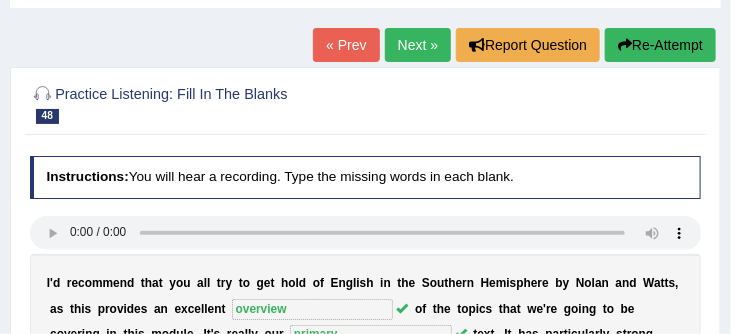 scroll, scrollTop: 101, scrollLeft: 0, axis: vertical 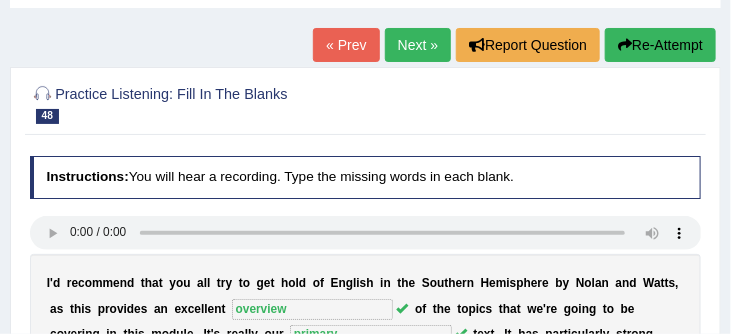 click on "Next »" at bounding box center [418, 45] 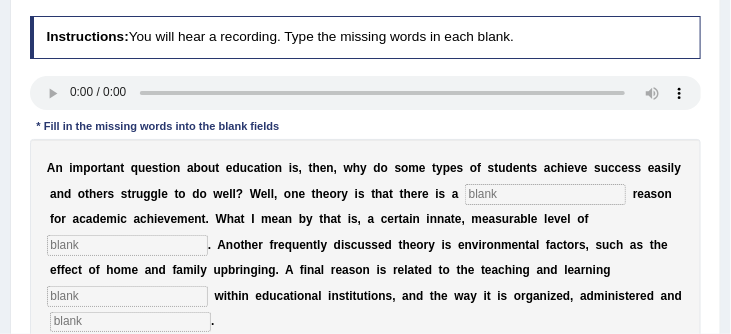 scroll, scrollTop: 276, scrollLeft: 0, axis: vertical 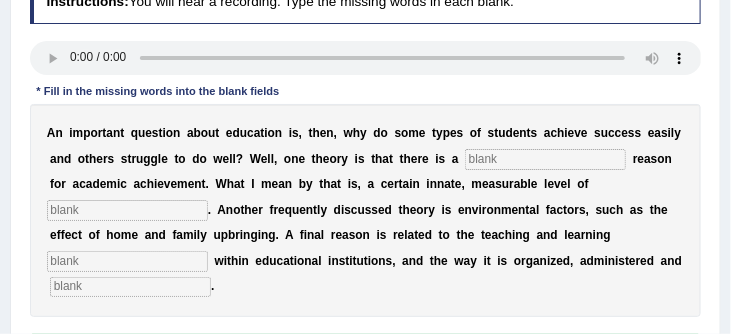 click at bounding box center (130, 287) 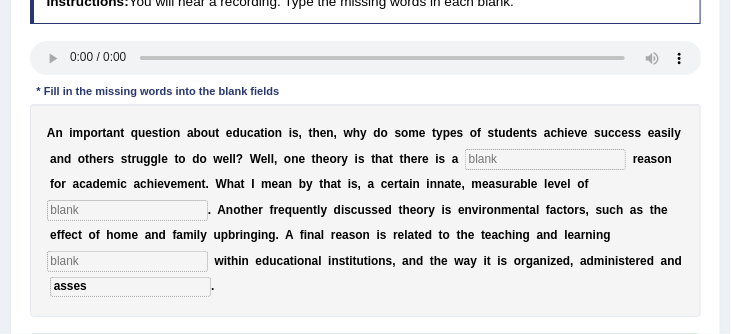 type on "asses" 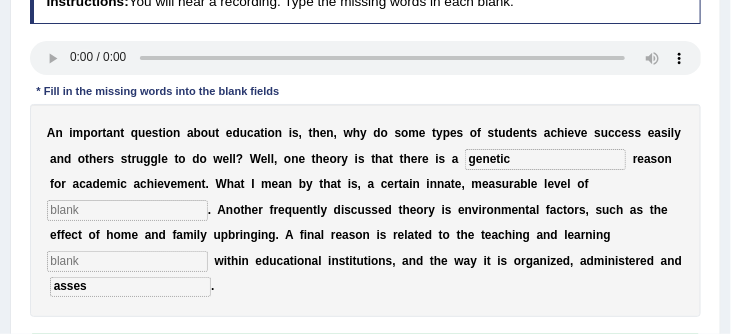 type on "genetic" 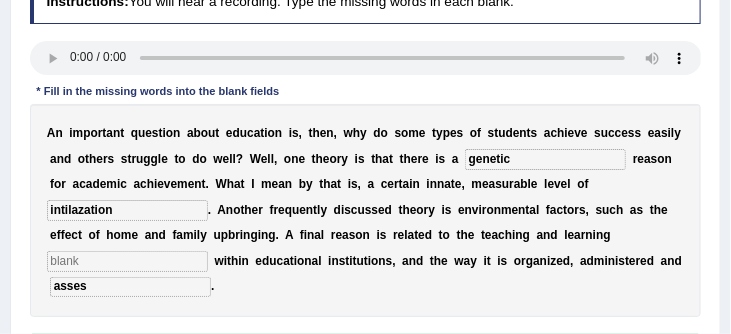 type on "intilazation" 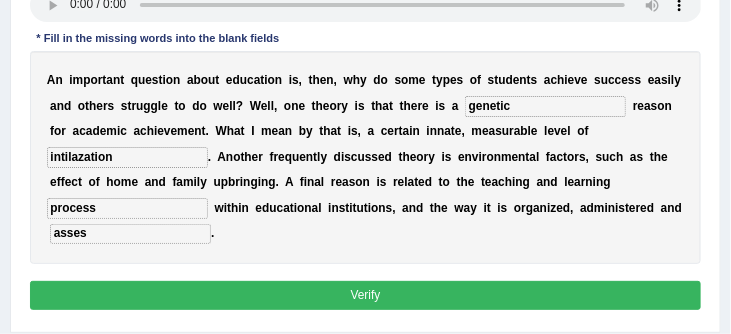 scroll, scrollTop: 338, scrollLeft: 0, axis: vertical 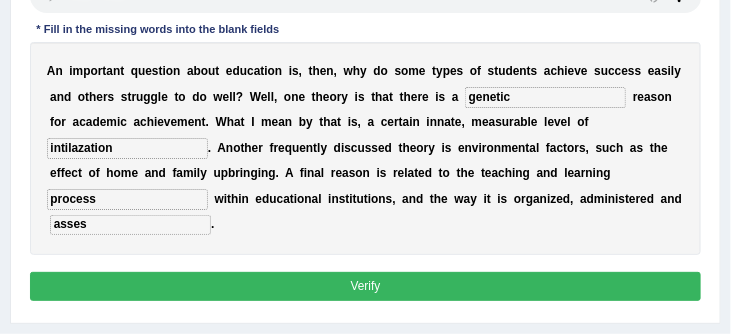 type on "process" 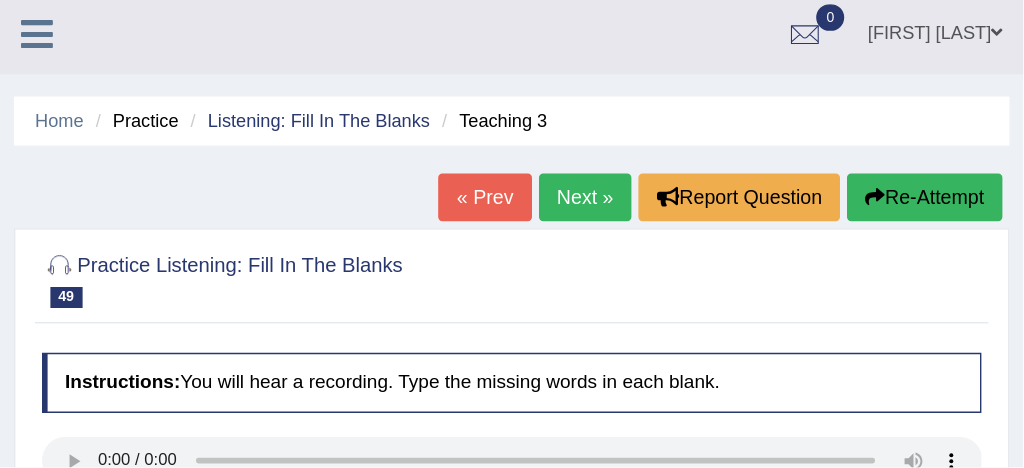 scroll, scrollTop: 0, scrollLeft: 0, axis: both 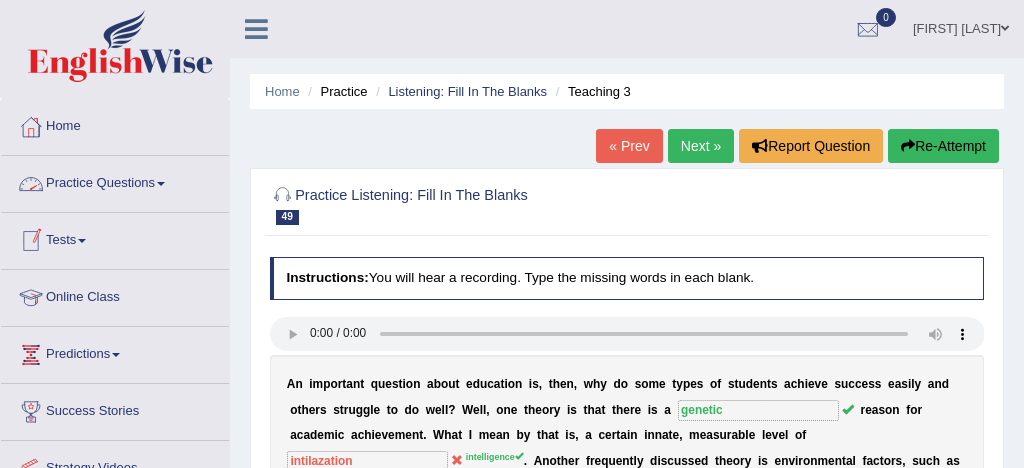 click on "Practice Questions" at bounding box center (115, 181) 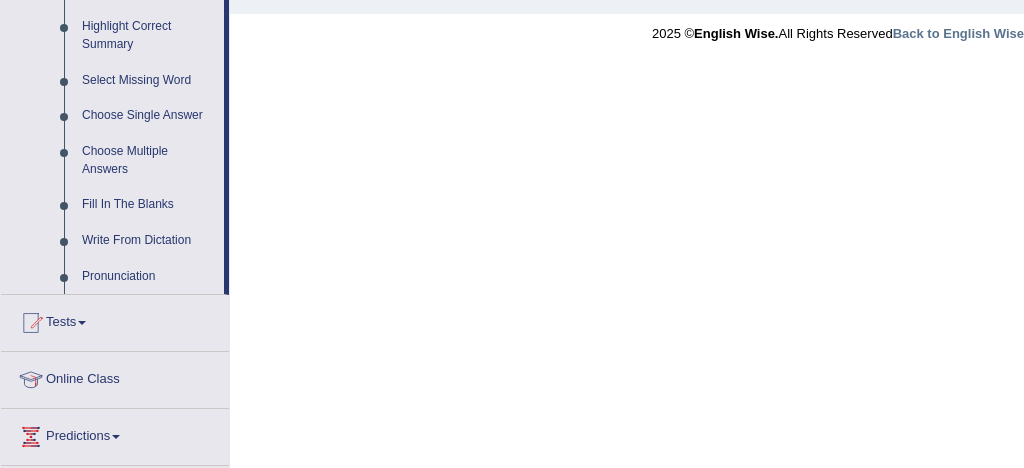 scroll, scrollTop: 988, scrollLeft: 0, axis: vertical 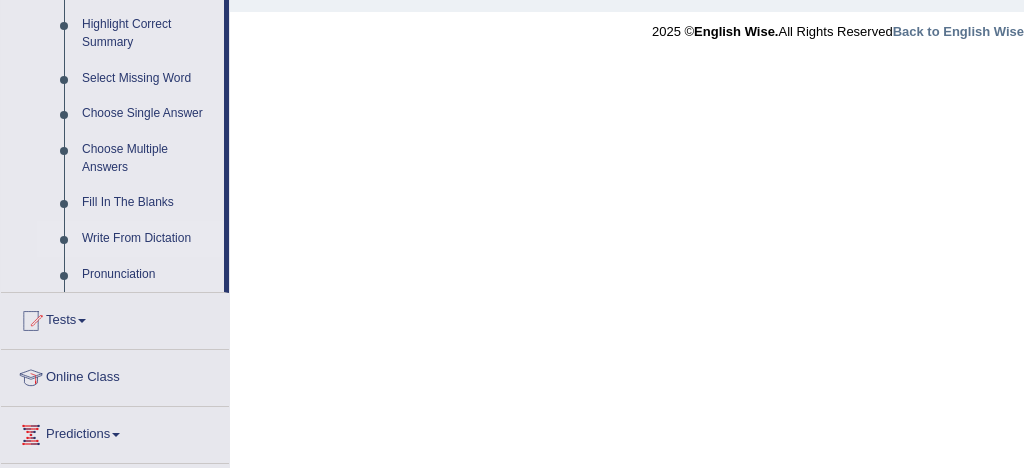 click on "Write From Dictation" at bounding box center (148, 239) 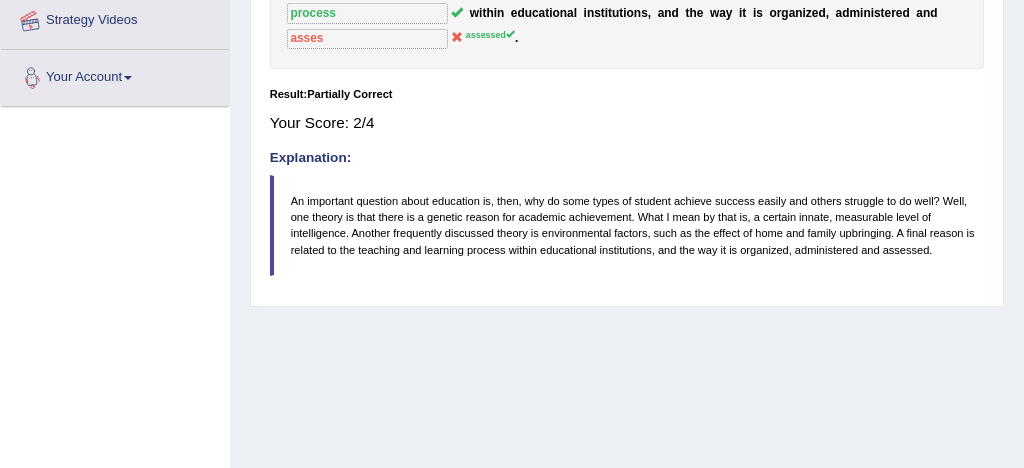 scroll, scrollTop: 596, scrollLeft: 0, axis: vertical 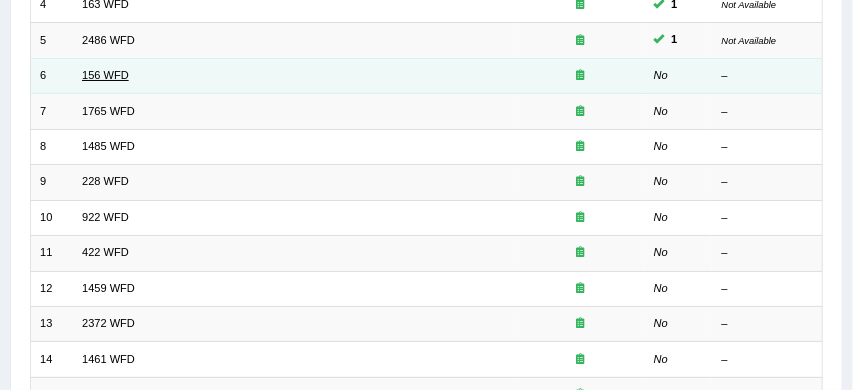 click on "156 WFD" at bounding box center (105, 75) 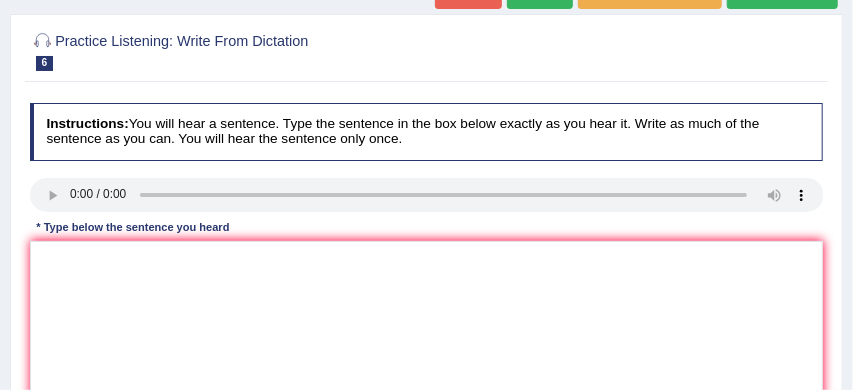 scroll, scrollTop: 203, scrollLeft: 0, axis: vertical 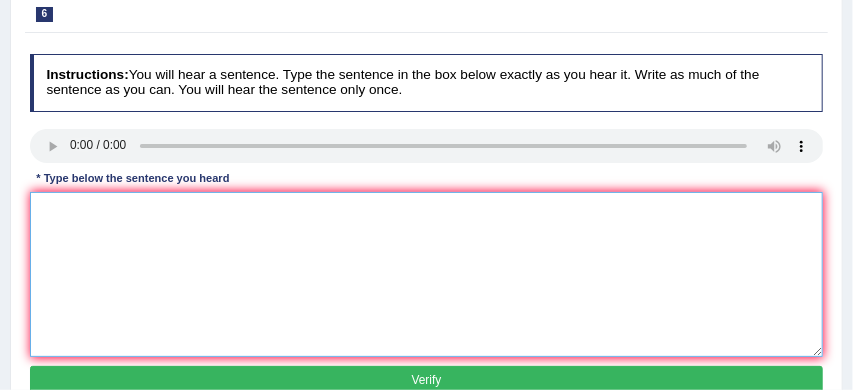 click at bounding box center (427, 274) 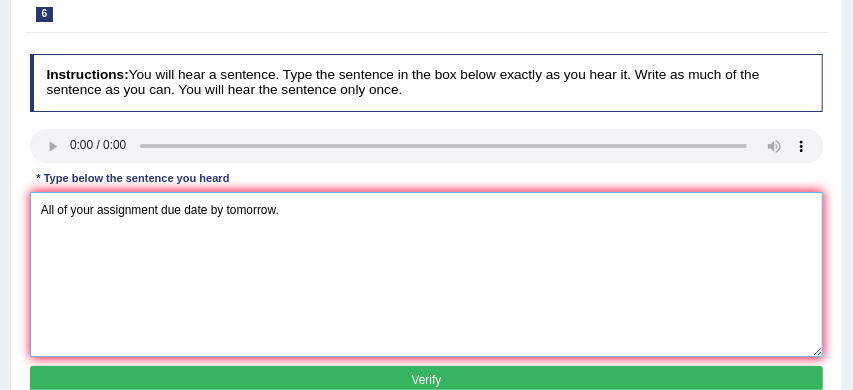 type on "All of your assignment due date by tomorrow." 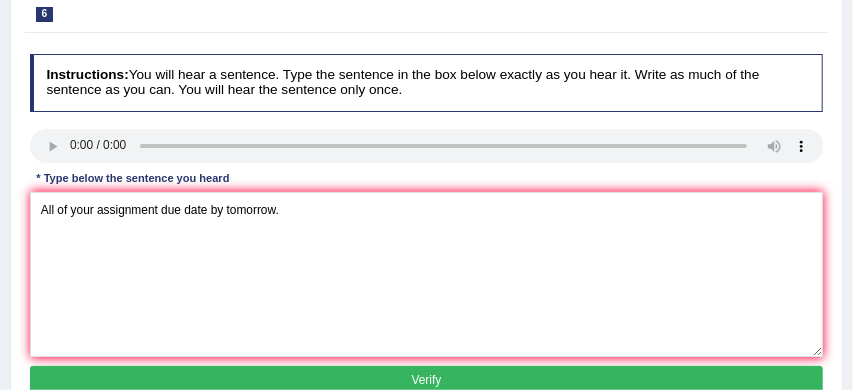 click on "Verify" at bounding box center [427, 380] 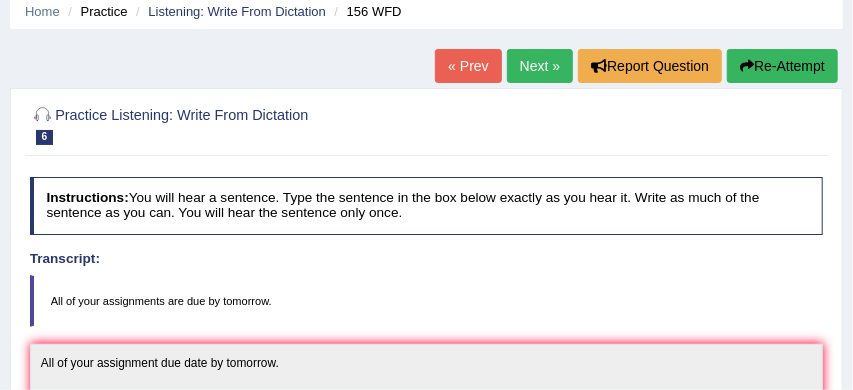 scroll, scrollTop: 70, scrollLeft: 0, axis: vertical 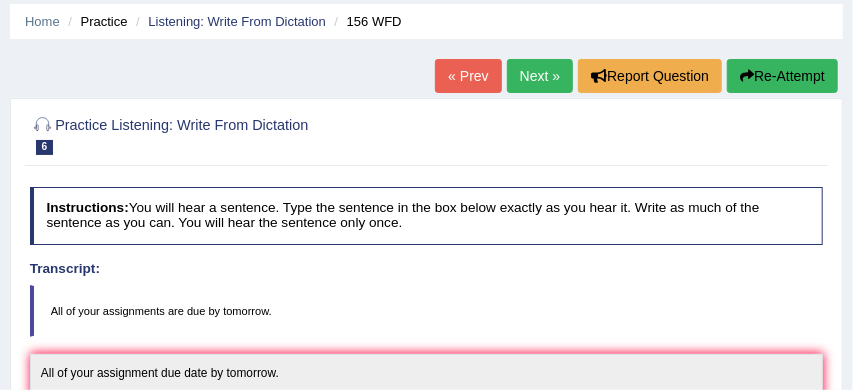 click on "Next »" at bounding box center [540, 76] 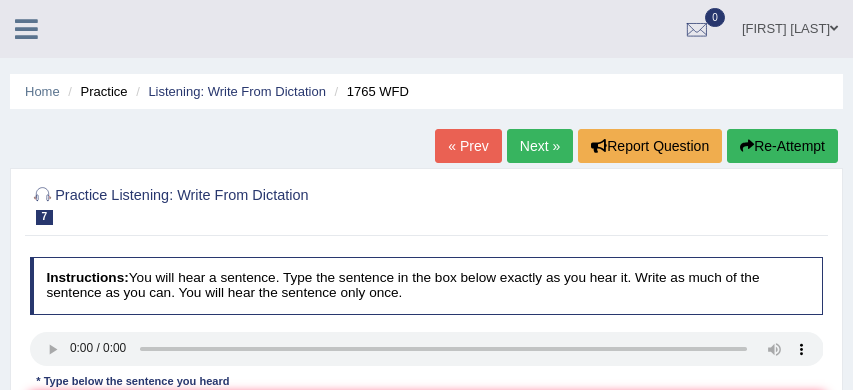 scroll, scrollTop: 122, scrollLeft: 0, axis: vertical 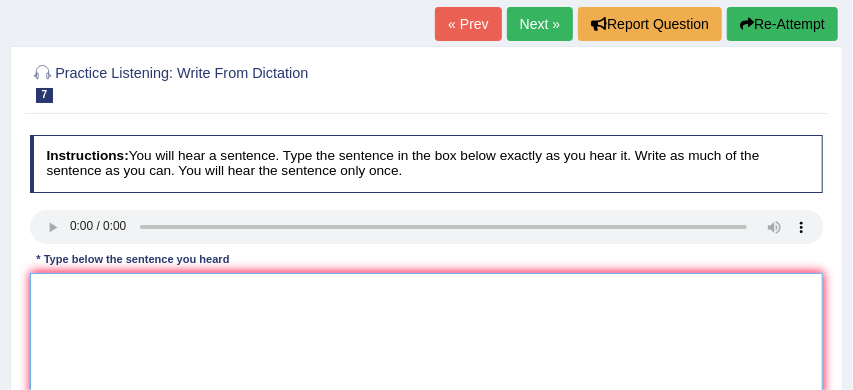 click at bounding box center [427, 355] 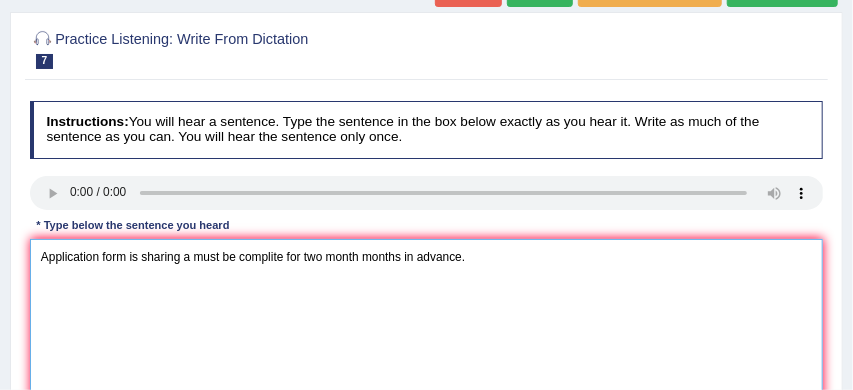 scroll, scrollTop: 157, scrollLeft: 0, axis: vertical 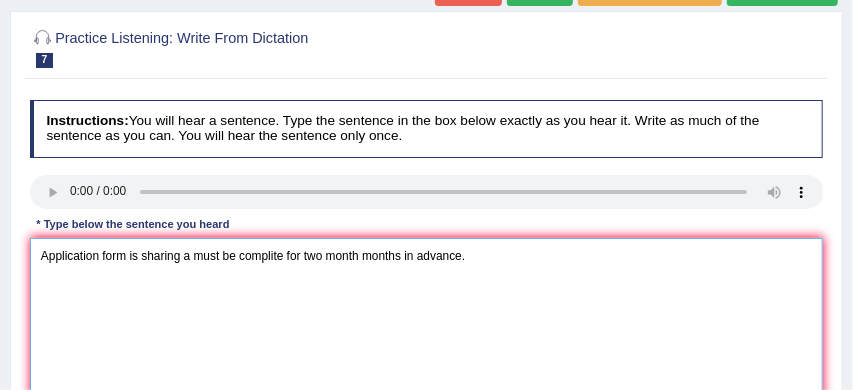 click on "Application form is sharing a must be complite for two month months in advance." at bounding box center [427, 320] 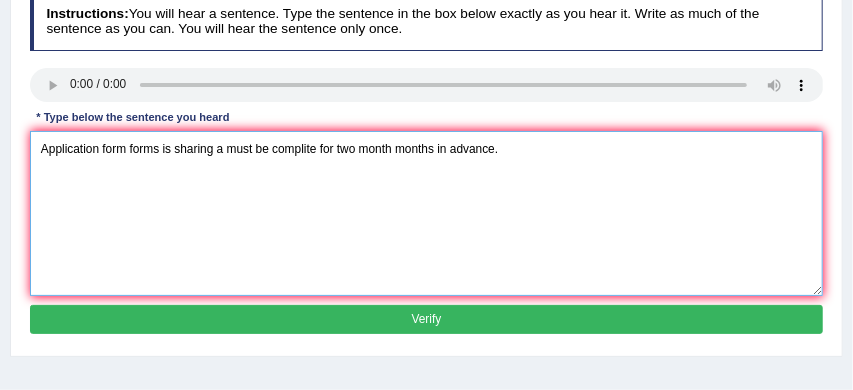 scroll, scrollTop: 270, scrollLeft: 0, axis: vertical 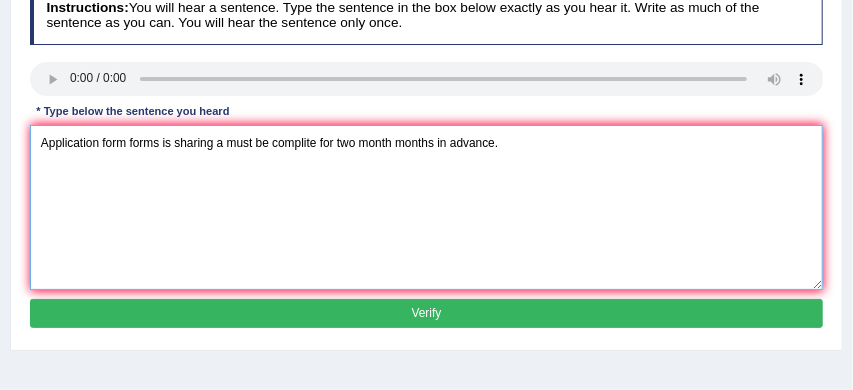 type on "Application form forms is sharing a must be complite for two month months in advance." 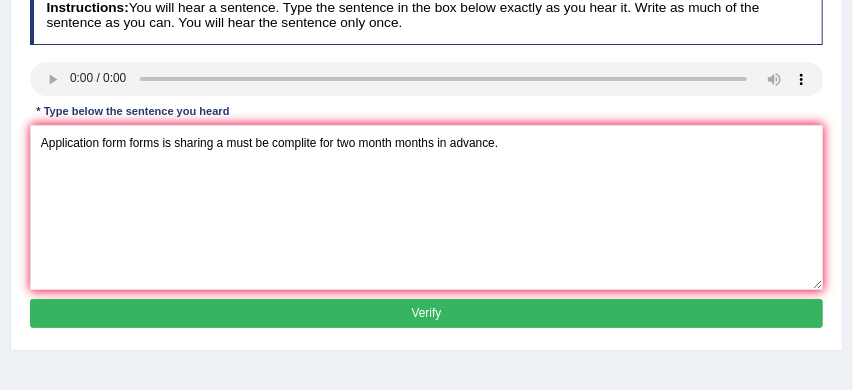 click on "Verify" at bounding box center [427, 313] 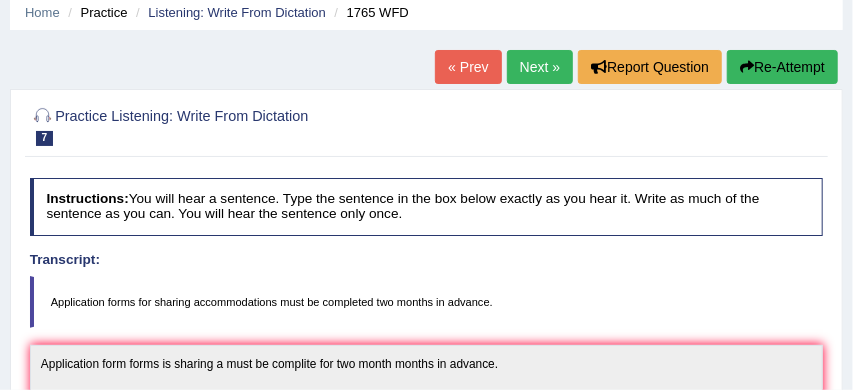 scroll, scrollTop: 78, scrollLeft: 0, axis: vertical 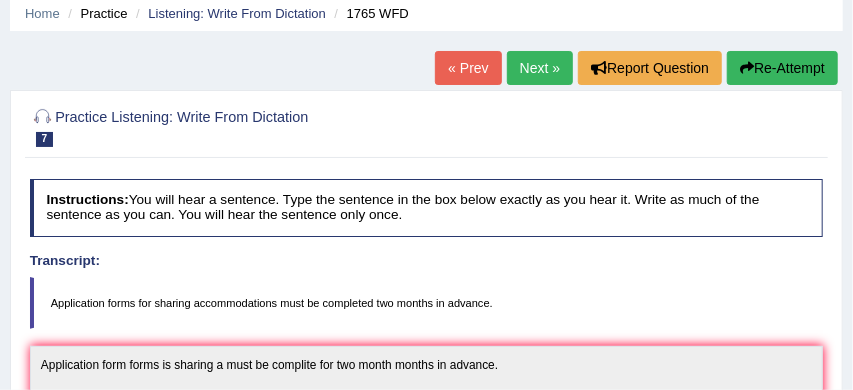 click on "Next »" at bounding box center [540, 68] 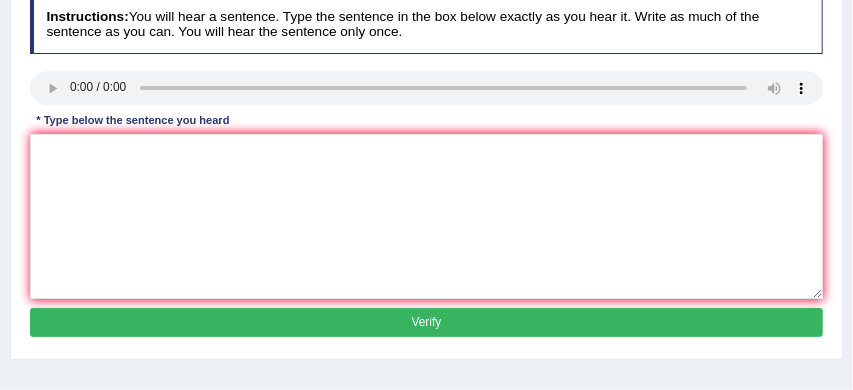 scroll, scrollTop: 243, scrollLeft: 0, axis: vertical 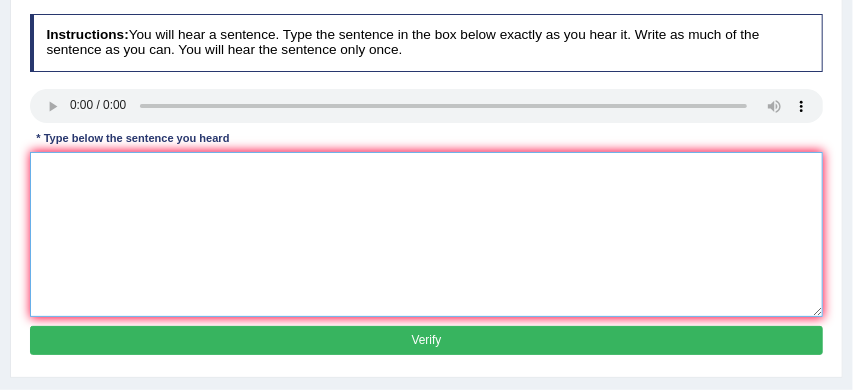 click at bounding box center [427, 234] 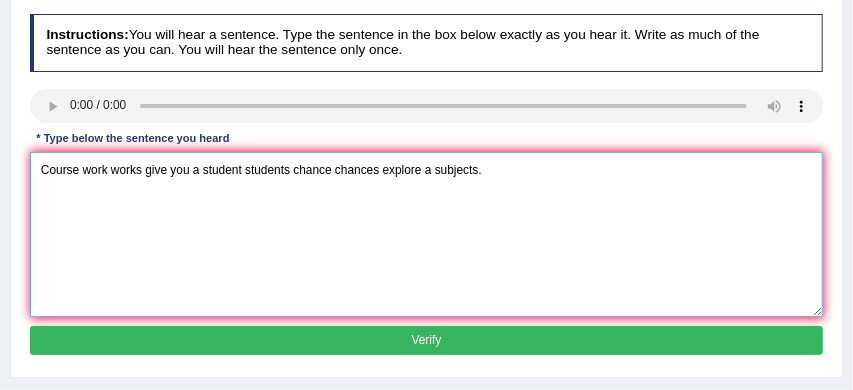 type on "Course work works give you a student students chance chances explore a subjects." 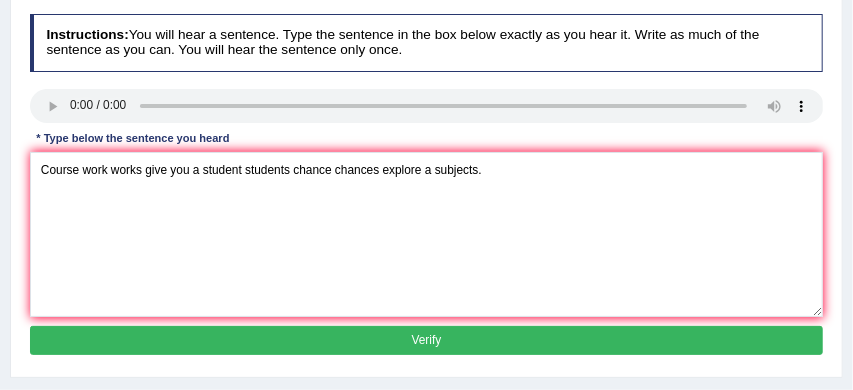 click on "Verify" at bounding box center (427, 340) 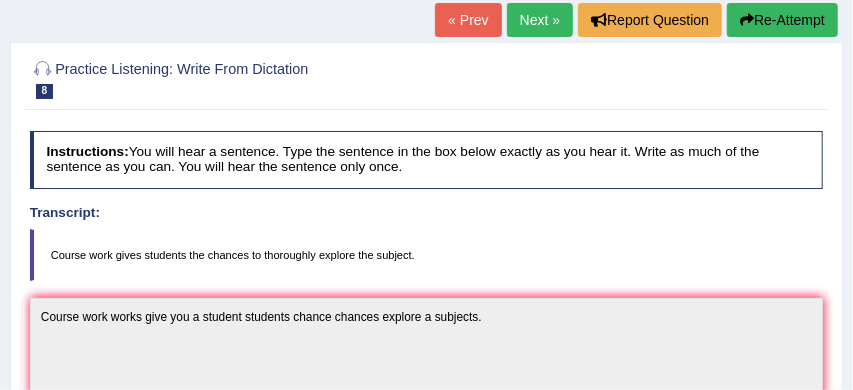 scroll, scrollTop: 96, scrollLeft: 0, axis: vertical 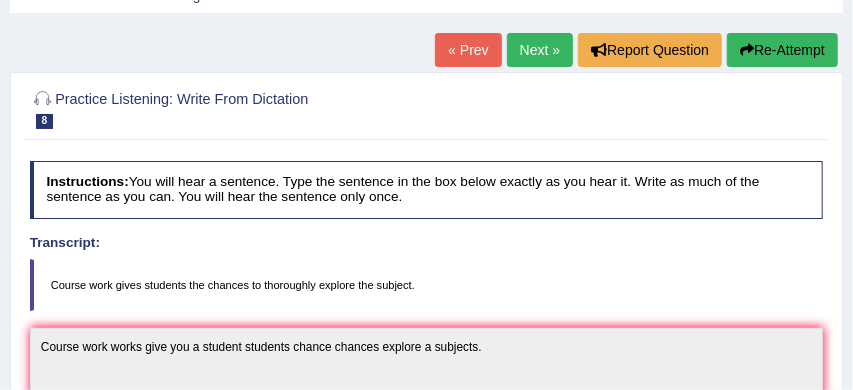 click on "Next »" at bounding box center [540, 50] 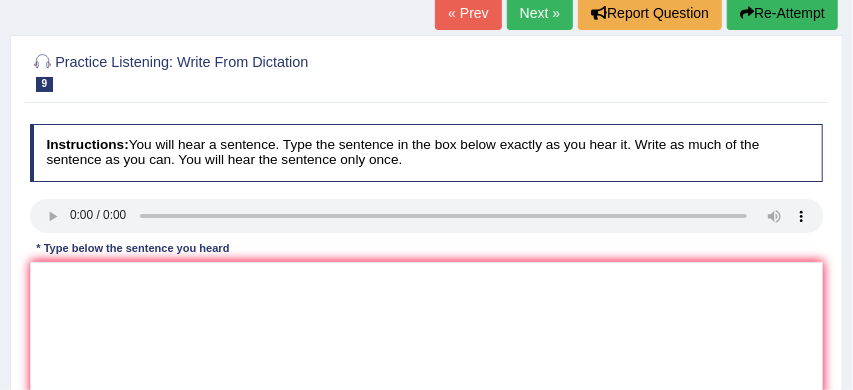 scroll, scrollTop: 135, scrollLeft: 0, axis: vertical 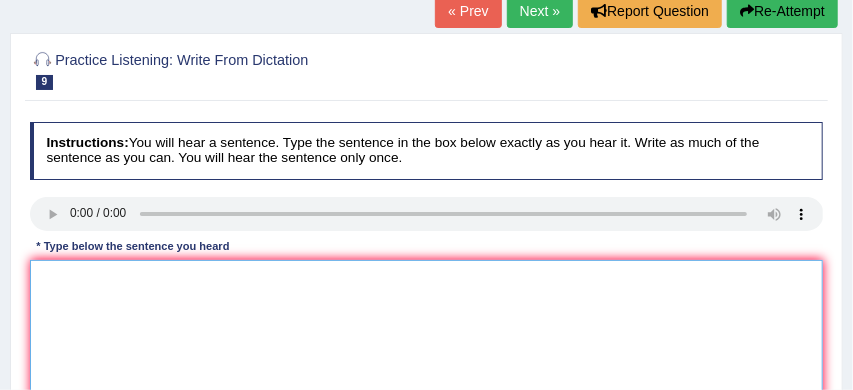 click at bounding box center [427, 342] 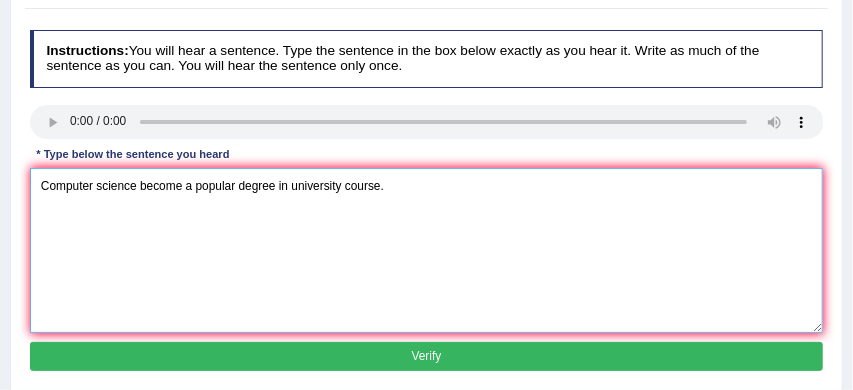 scroll, scrollTop: 230, scrollLeft: 0, axis: vertical 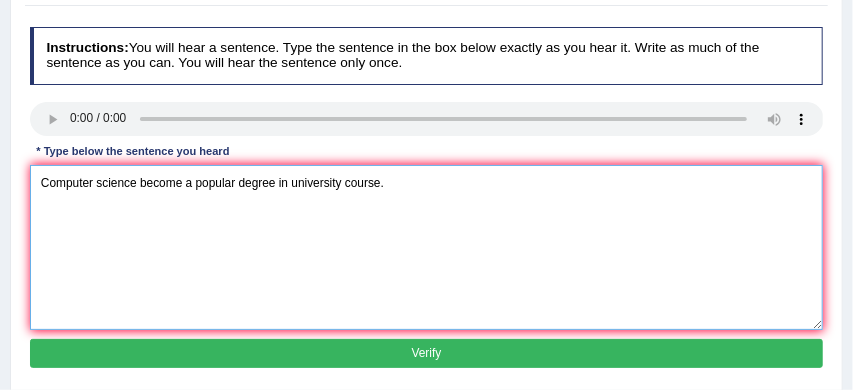 type on "Computer science become a popular degree in university course." 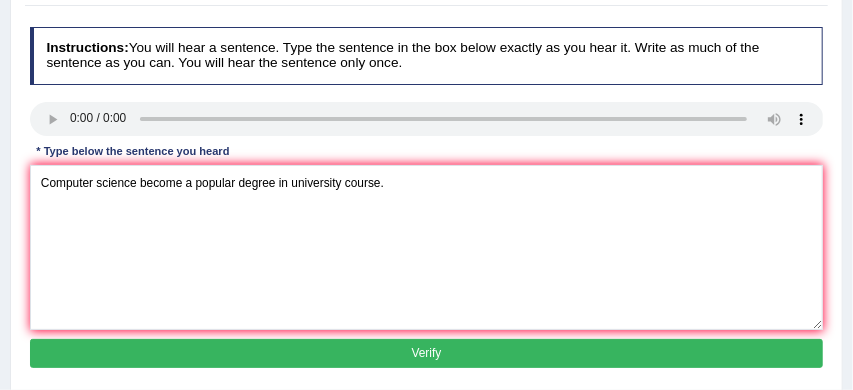 click on "Verify" at bounding box center [427, 353] 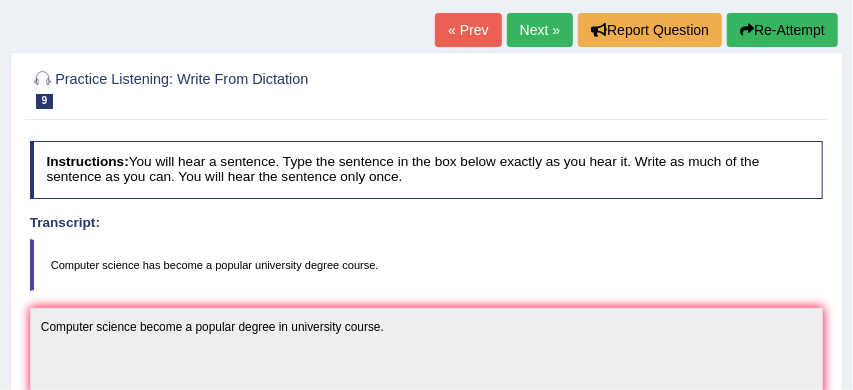 scroll, scrollTop: 114, scrollLeft: 0, axis: vertical 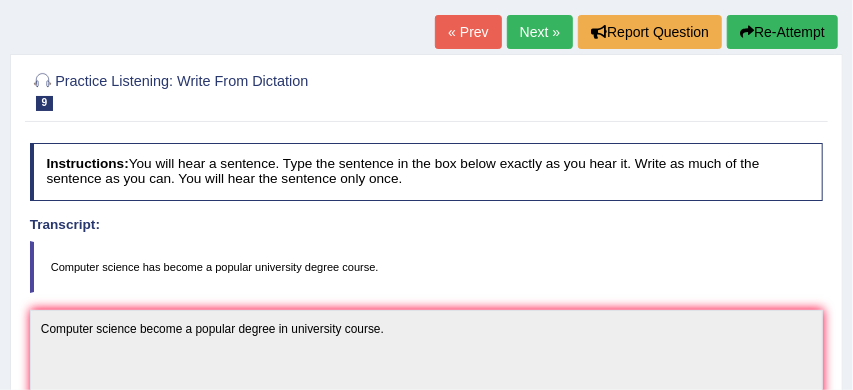 click on "Next »" at bounding box center [540, 32] 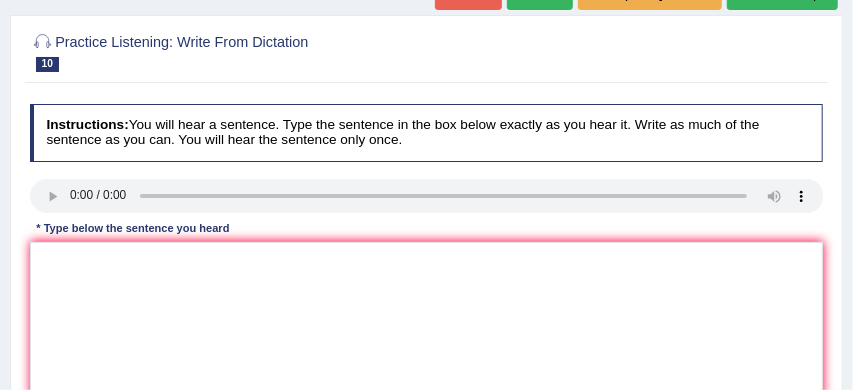 scroll, scrollTop: 198, scrollLeft: 0, axis: vertical 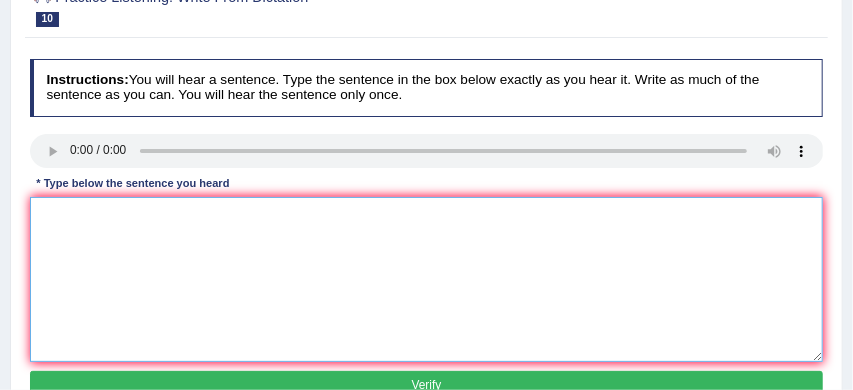 click at bounding box center (427, 279) 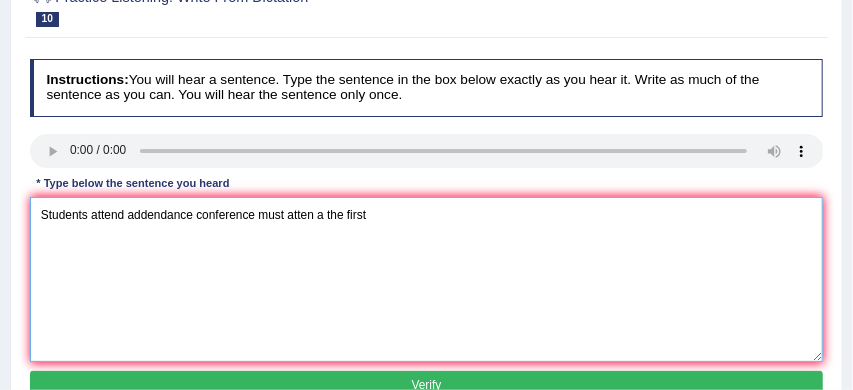click on "Students attend addendance conference must atten a the first" at bounding box center [427, 279] 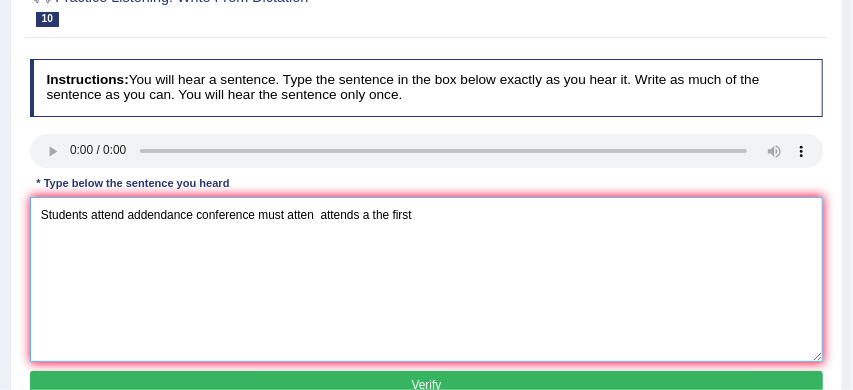 click on "Students attend addendance conference must atten  attends a the first" at bounding box center (427, 279) 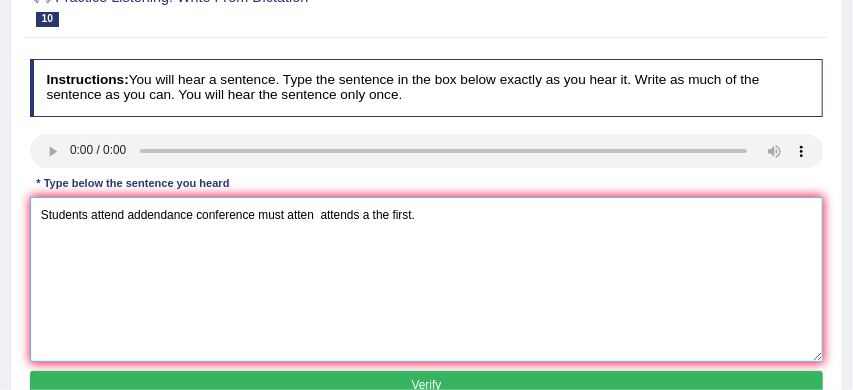 scroll, scrollTop: 236, scrollLeft: 0, axis: vertical 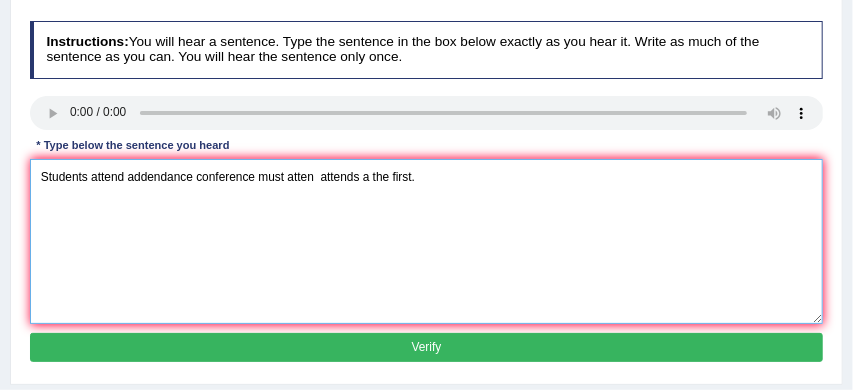 type on "Students attend addendance conference must atten  attends a the first." 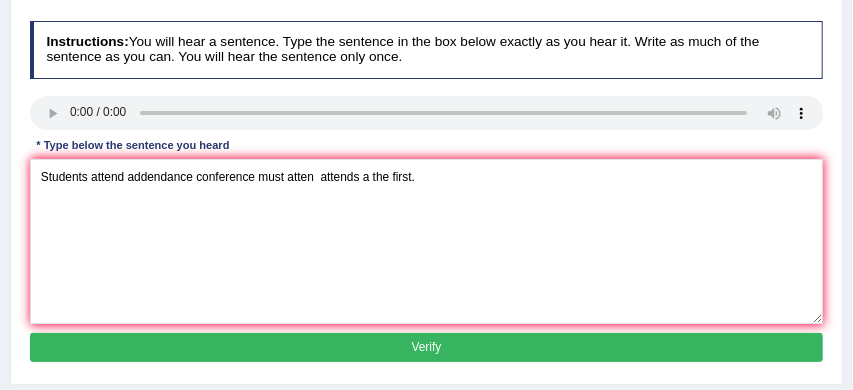 click on "Verify" at bounding box center (427, 347) 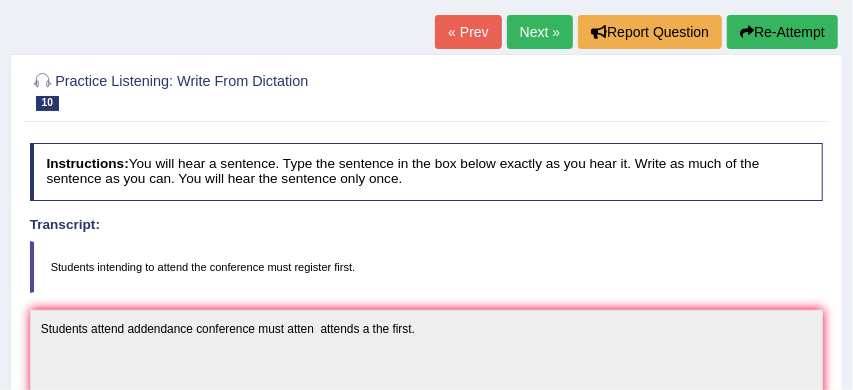 scroll, scrollTop: 88, scrollLeft: 0, axis: vertical 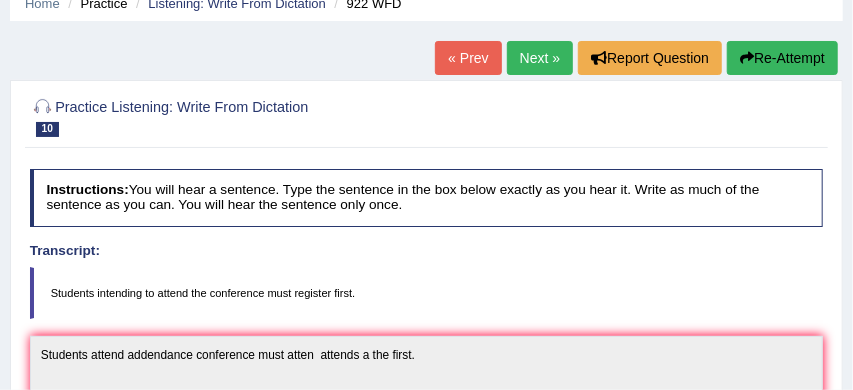 click on "Next »" at bounding box center (540, 58) 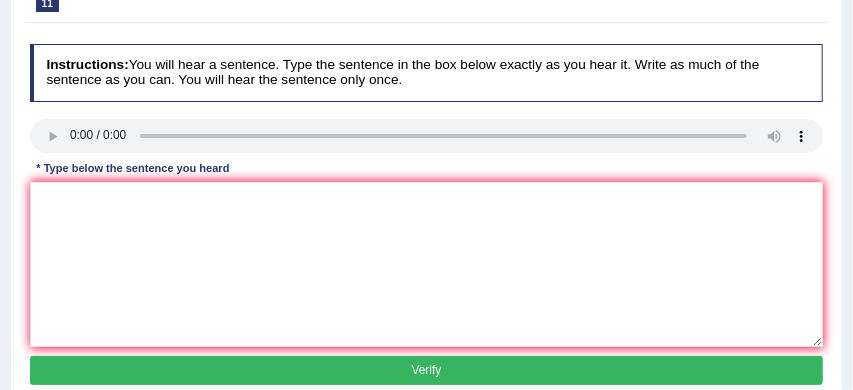 scroll, scrollTop: 214, scrollLeft: 0, axis: vertical 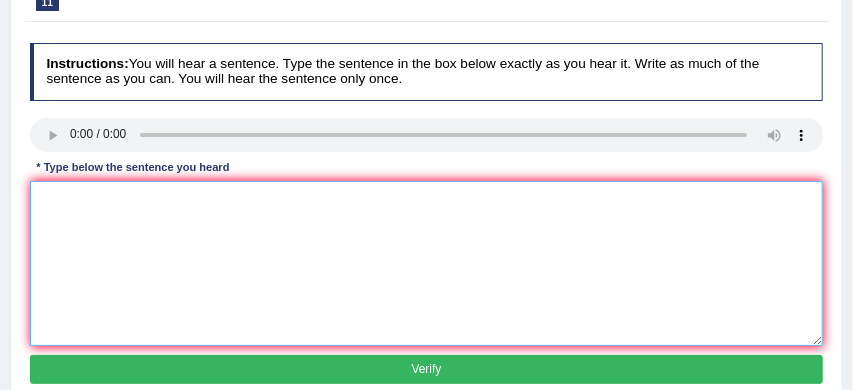 click at bounding box center (427, 263) 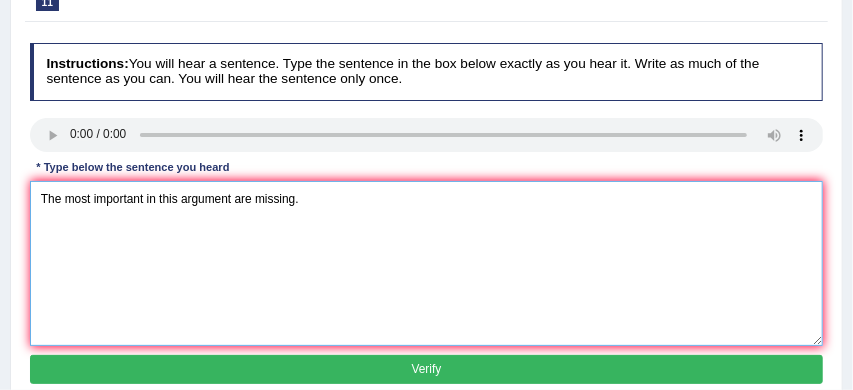 click on "The most important in this argument are missing." at bounding box center [427, 263] 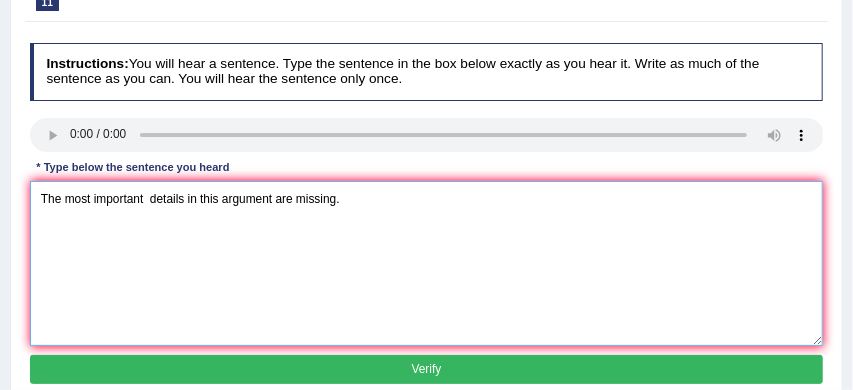 click on "The most important  details in this argument are missing." at bounding box center (427, 263) 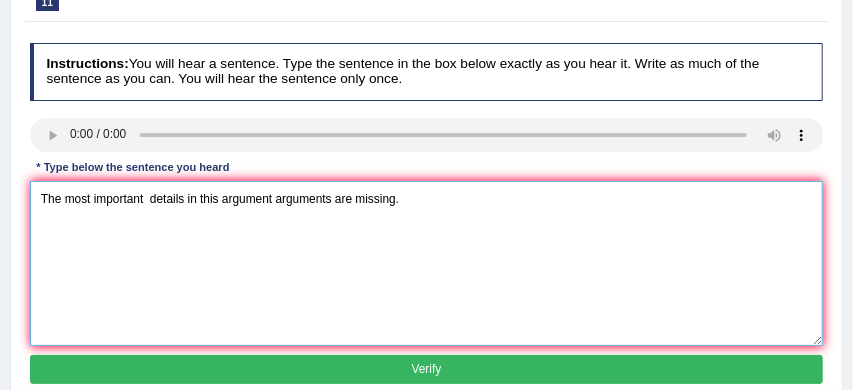 type on "The most important  details in this argument arguments are missing." 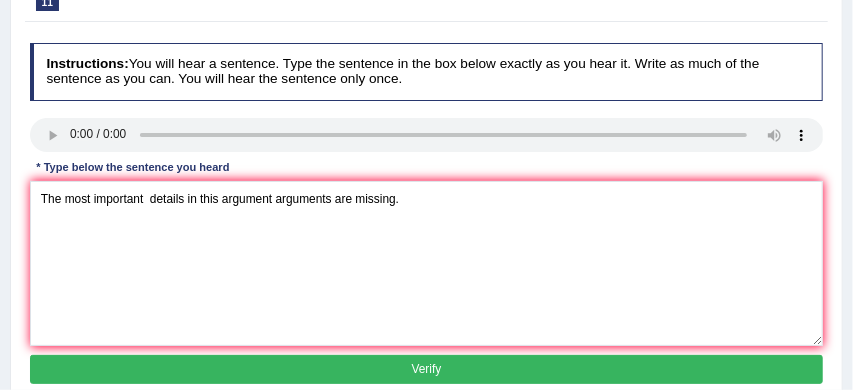 click on "Verify" at bounding box center [427, 369] 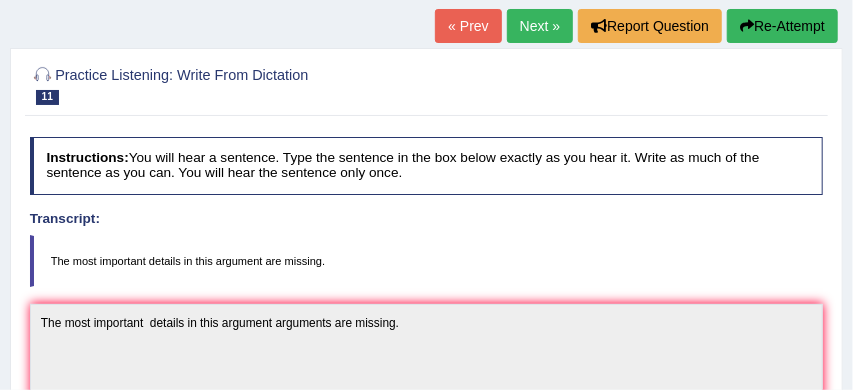 scroll, scrollTop: 118, scrollLeft: 0, axis: vertical 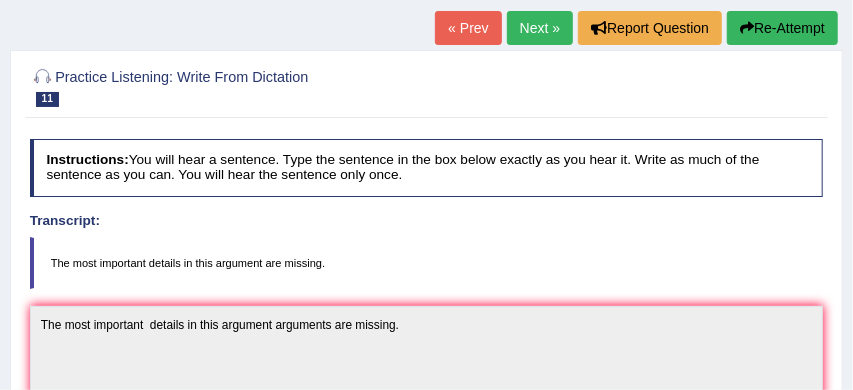 click on "Next »" at bounding box center [540, 28] 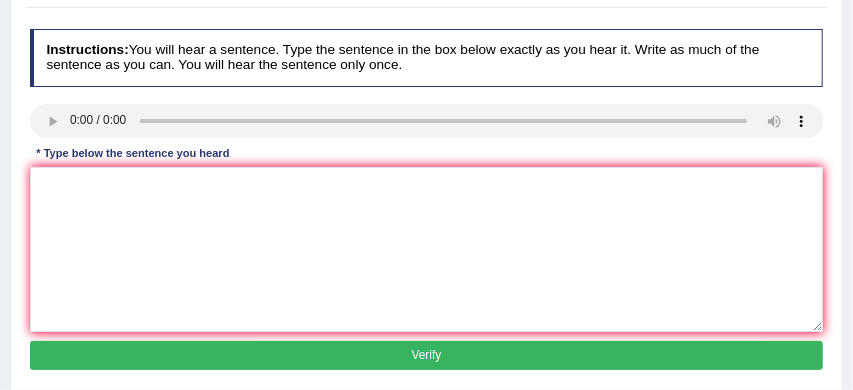 scroll, scrollTop: 232, scrollLeft: 0, axis: vertical 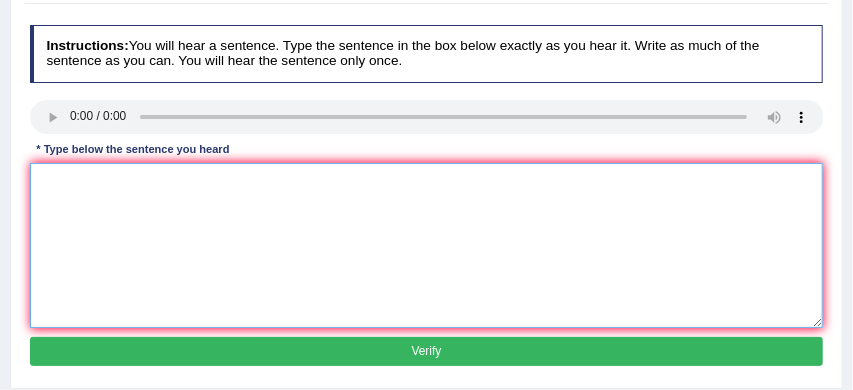 click at bounding box center [427, 245] 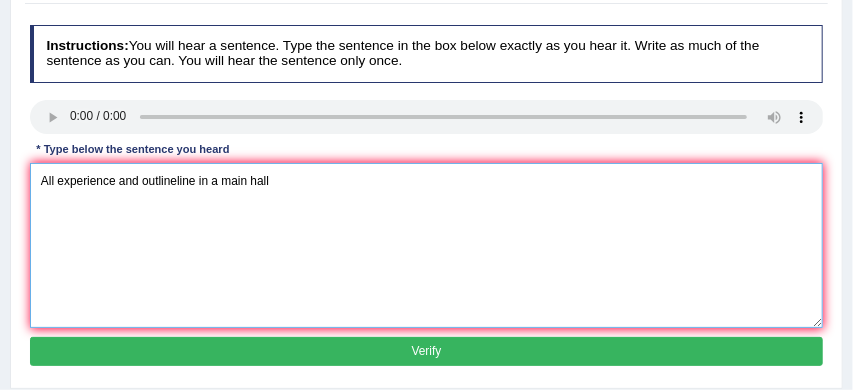 click on "All experience and outlineline in a main hall" at bounding box center [427, 245] 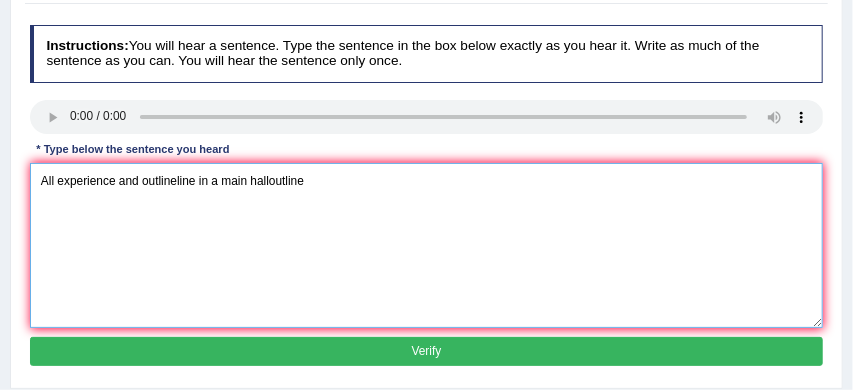 click on "All experience and outlineline in a main halloutline" at bounding box center (427, 245) 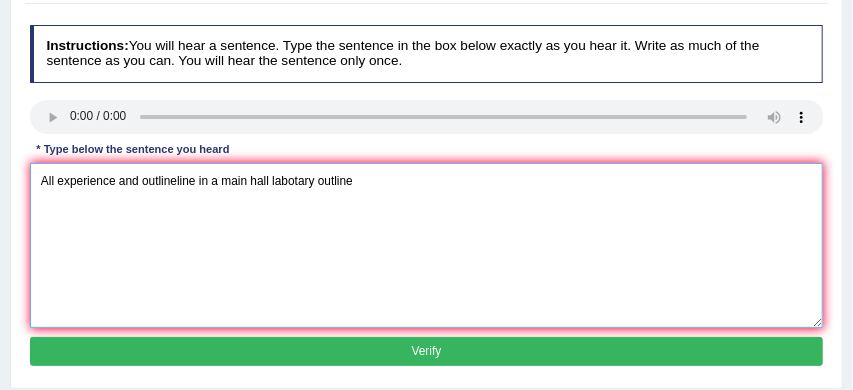 click on "All experience and outlineline in a main hall labotary outline" at bounding box center [427, 245] 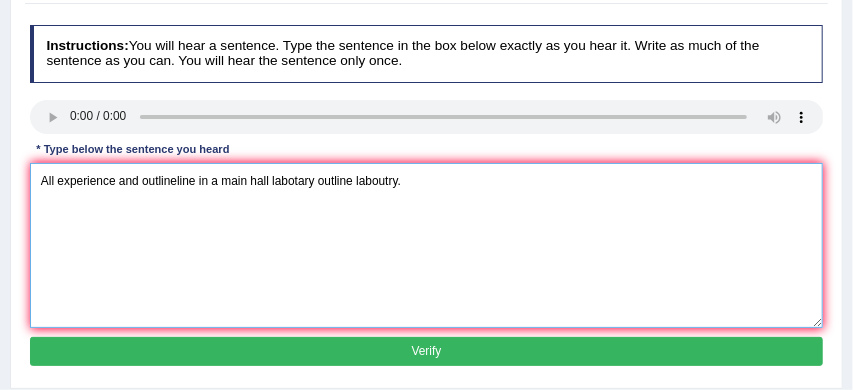 type on "All experience and outlineline in a main hall labotary outline laboutry." 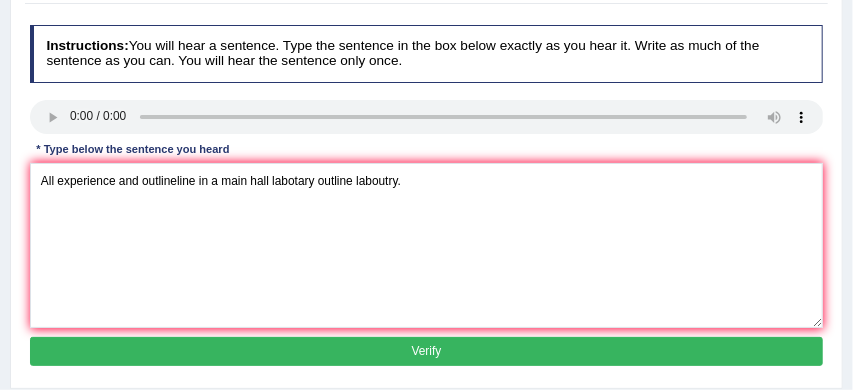 click on "Verify" at bounding box center [427, 351] 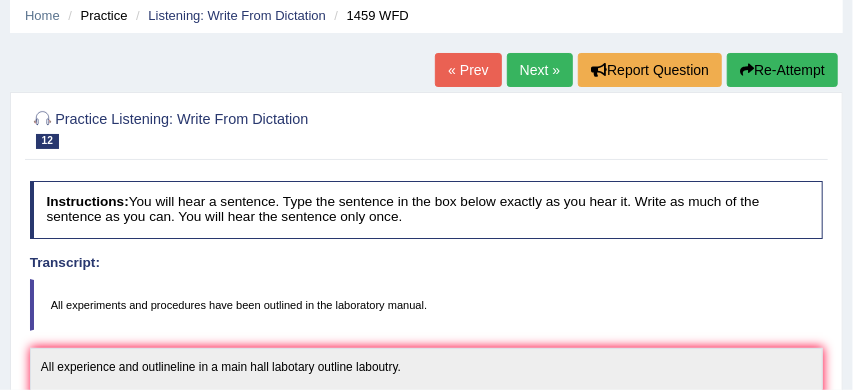 scroll, scrollTop: 74, scrollLeft: 0, axis: vertical 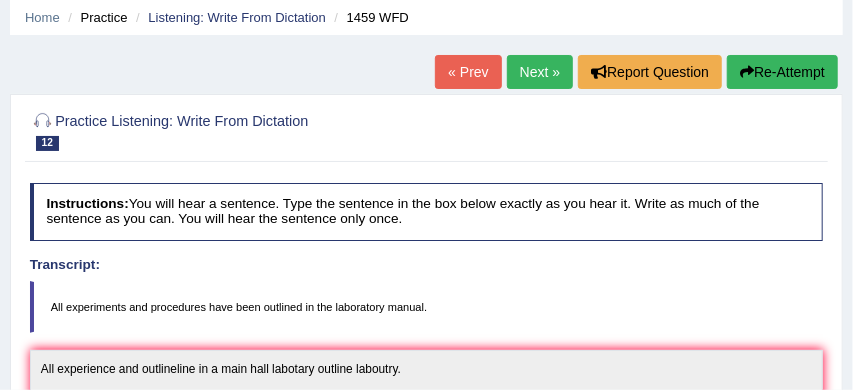 click on "Next »" at bounding box center (540, 72) 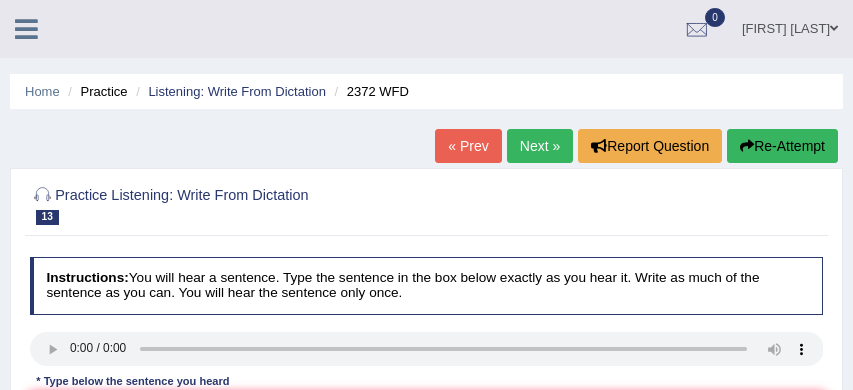 scroll, scrollTop: 154, scrollLeft: 0, axis: vertical 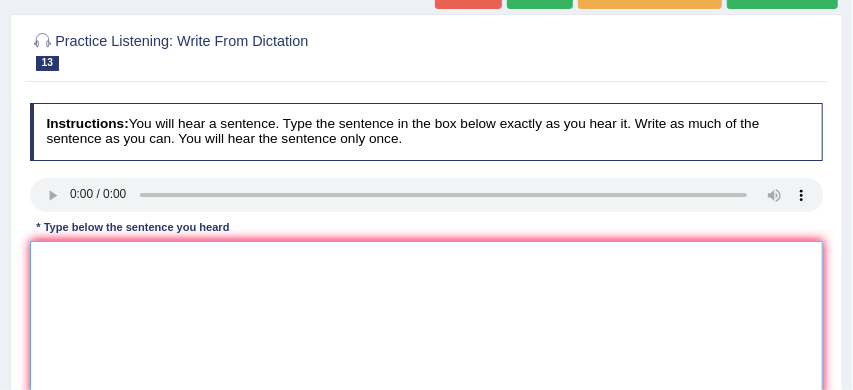 click at bounding box center [427, 323] 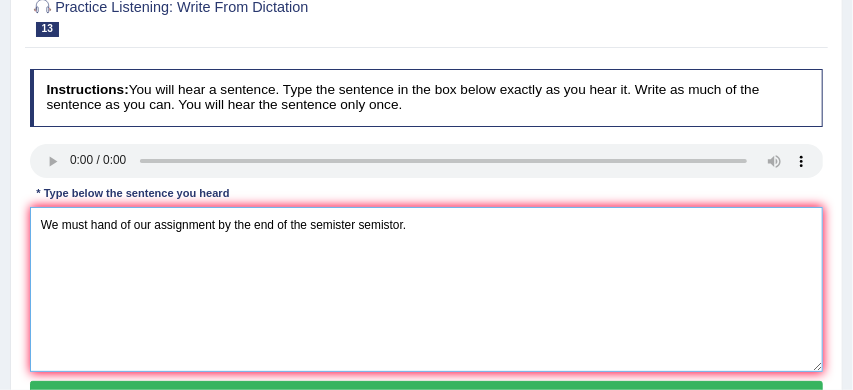scroll, scrollTop: 209, scrollLeft: 0, axis: vertical 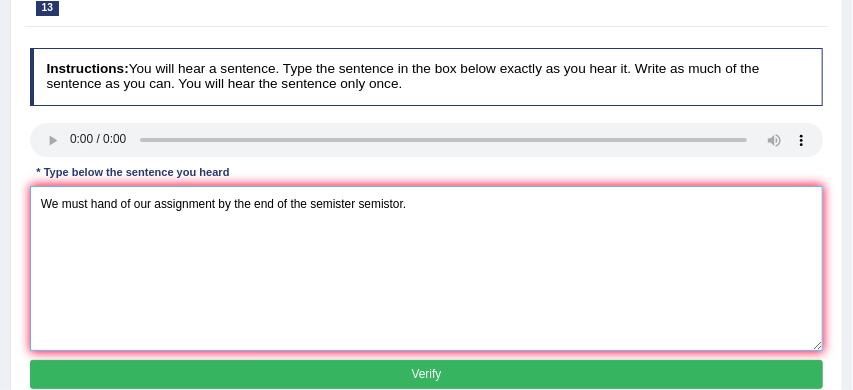 type on "We must hand of our assignment by the end of the semister semistor." 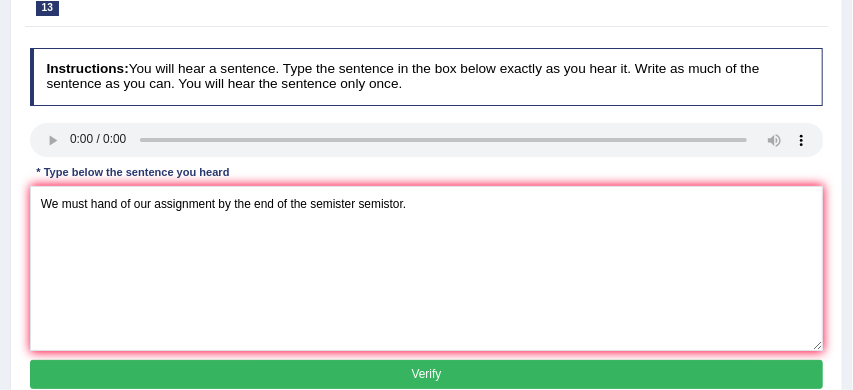 click on "Verify" at bounding box center (427, 374) 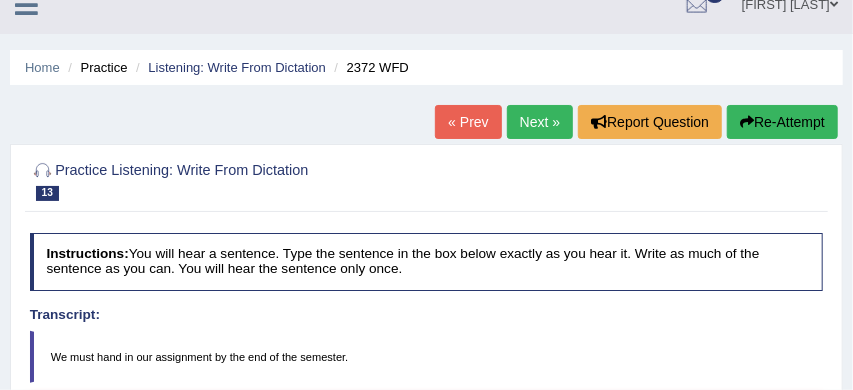 scroll, scrollTop: 21, scrollLeft: 0, axis: vertical 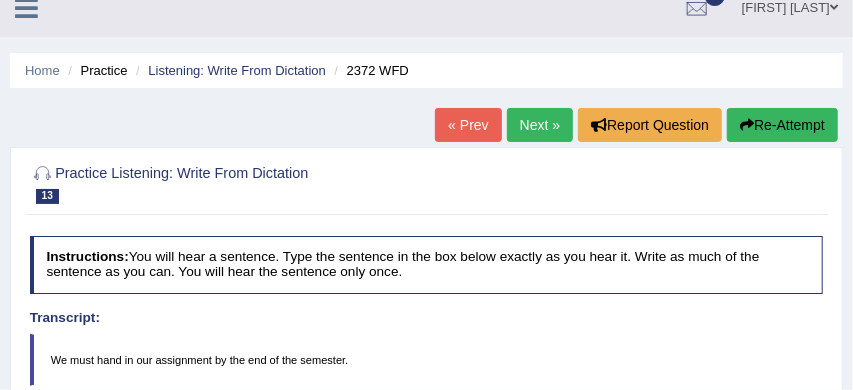 click on "Next »" at bounding box center (540, 125) 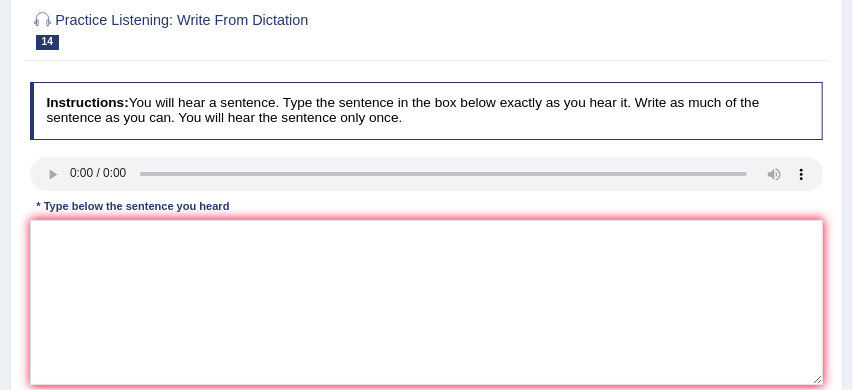 scroll, scrollTop: 176, scrollLeft: 0, axis: vertical 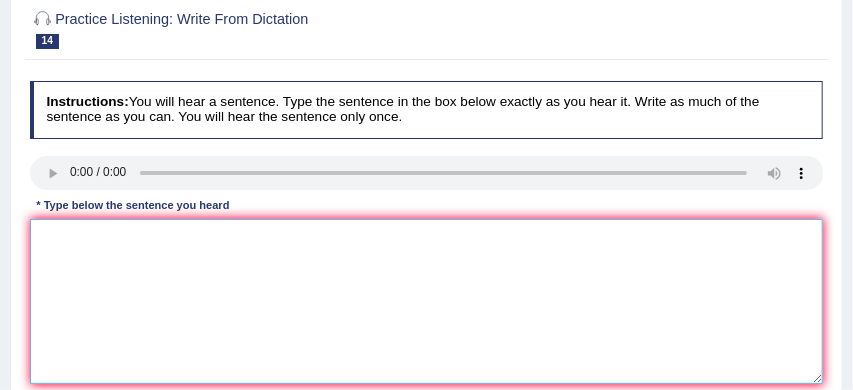 click at bounding box center (427, 301) 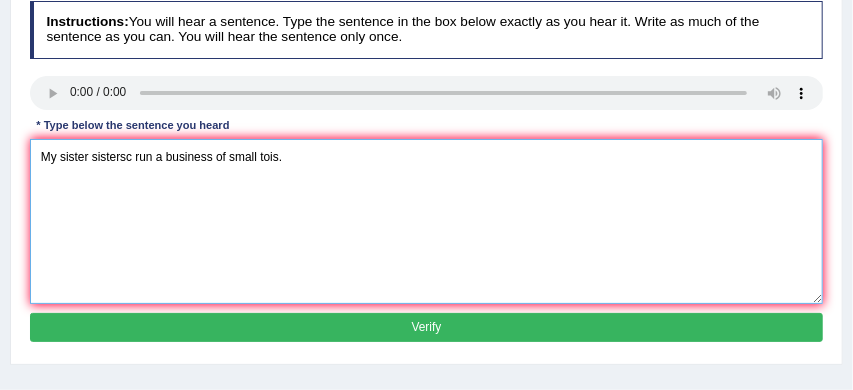 scroll, scrollTop: 260, scrollLeft: 0, axis: vertical 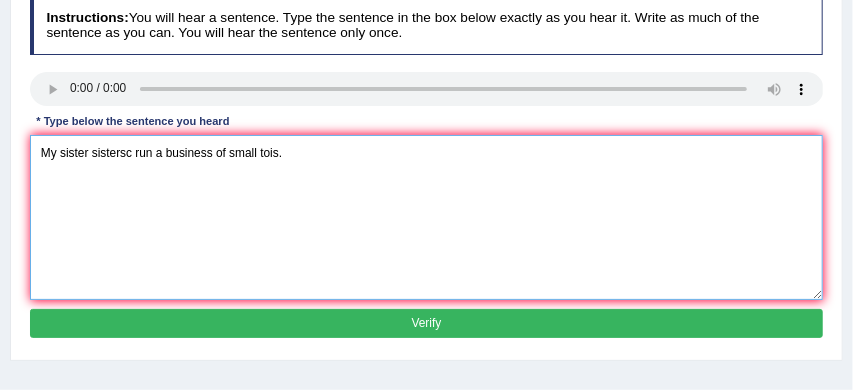 type on "My sister sistersc run a business of small tois." 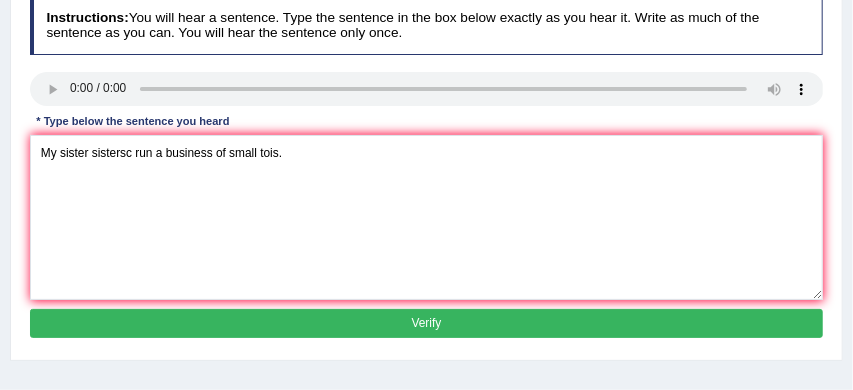 click on "Verify" at bounding box center (427, 323) 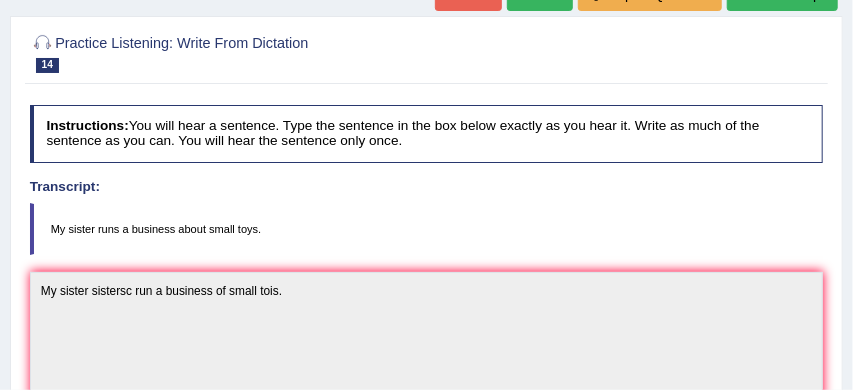 scroll, scrollTop: 27, scrollLeft: 0, axis: vertical 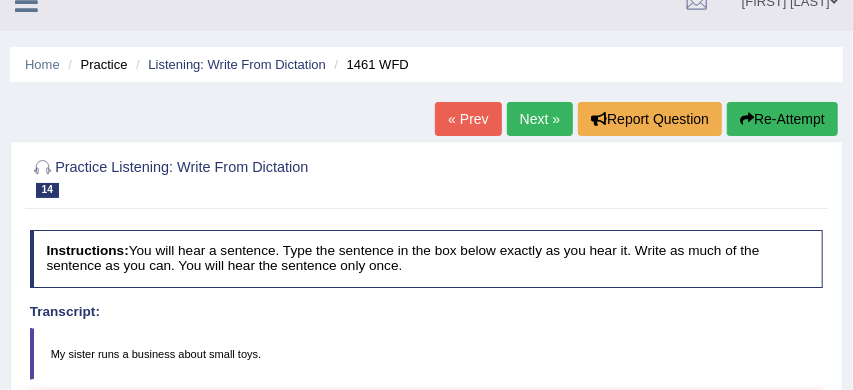 click on "Re-Attempt" at bounding box center [782, 119] 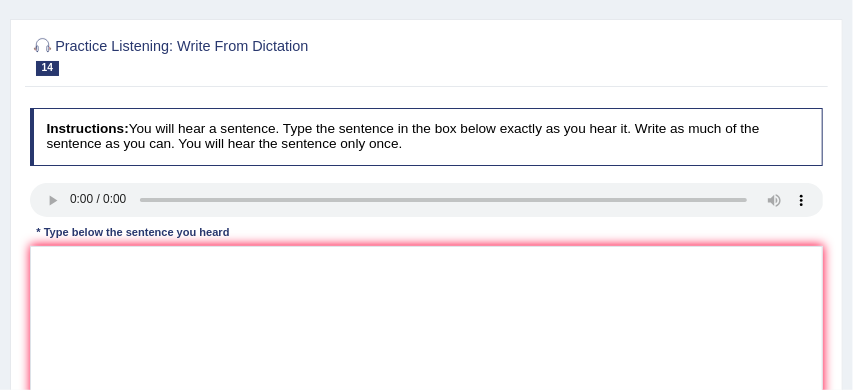 scroll, scrollTop: 174, scrollLeft: 0, axis: vertical 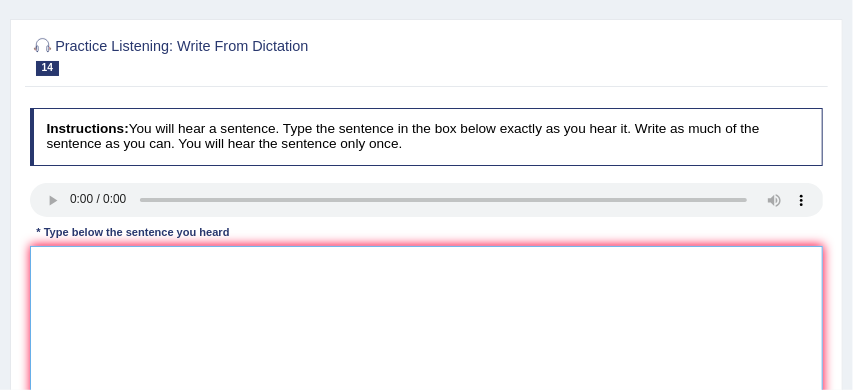click at bounding box center (427, 328) 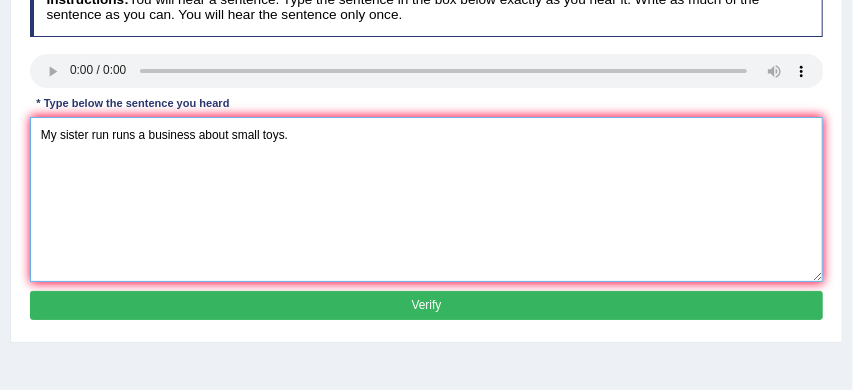type on "My sister run runs a business about small toys." 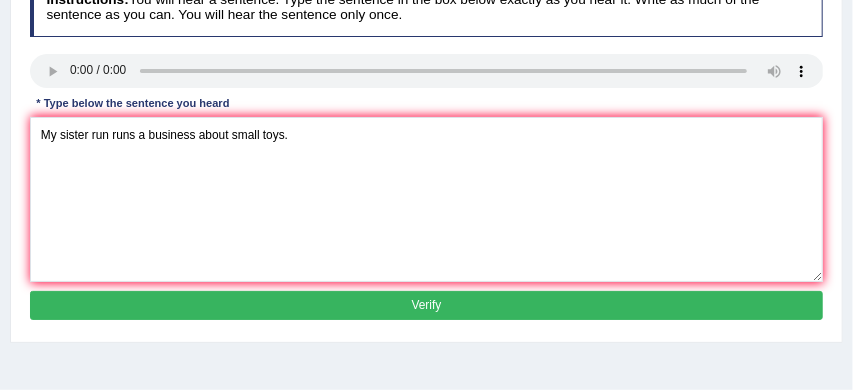 click on "Verify" at bounding box center [427, 305] 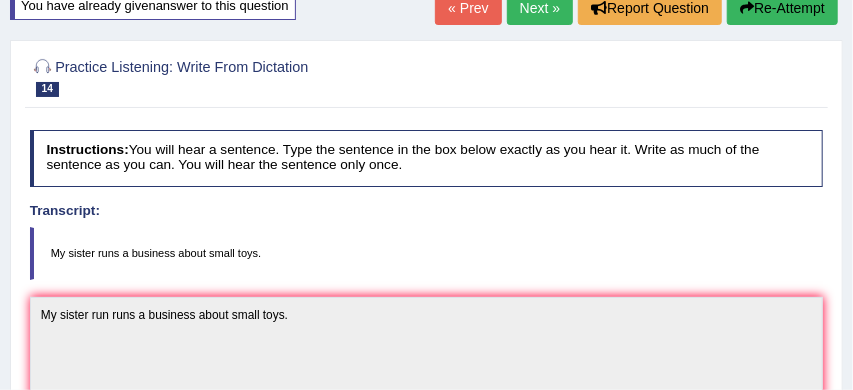 scroll, scrollTop: 128, scrollLeft: 0, axis: vertical 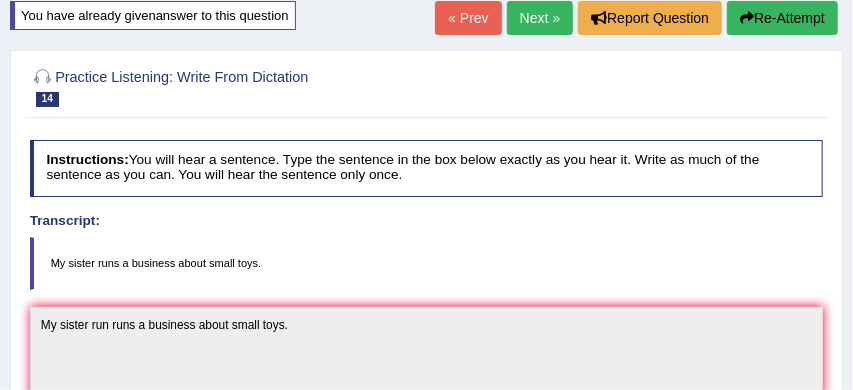 click on "Next »" at bounding box center [540, 18] 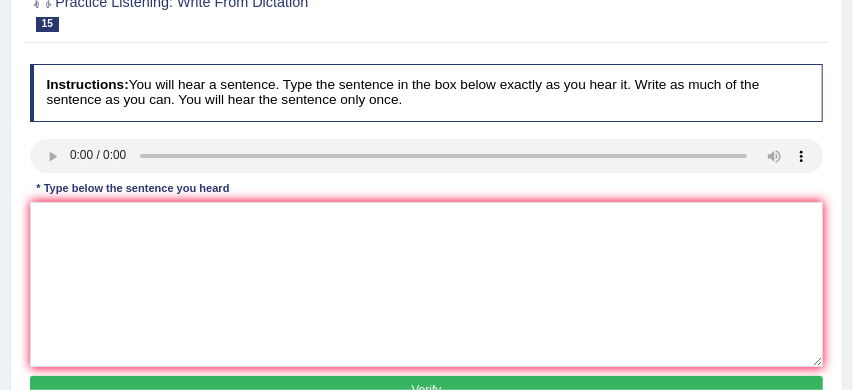 scroll, scrollTop: 194, scrollLeft: 0, axis: vertical 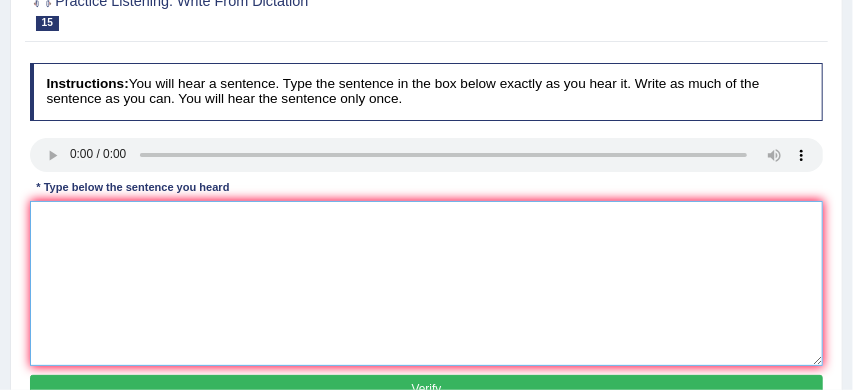 click at bounding box center [427, 283] 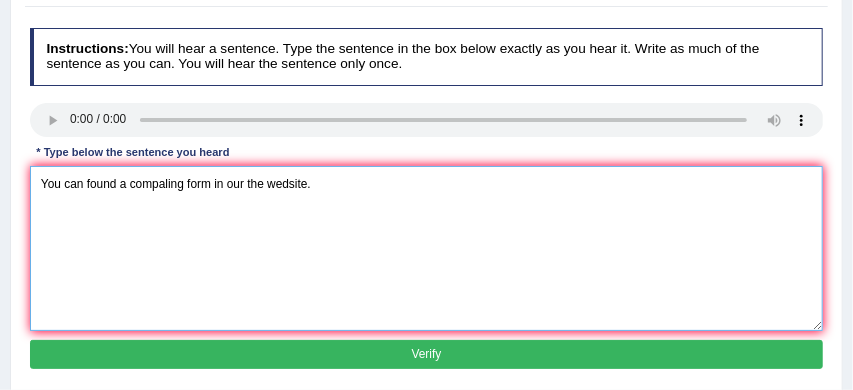 scroll, scrollTop: 230, scrollLeft: 0, axis: vertical 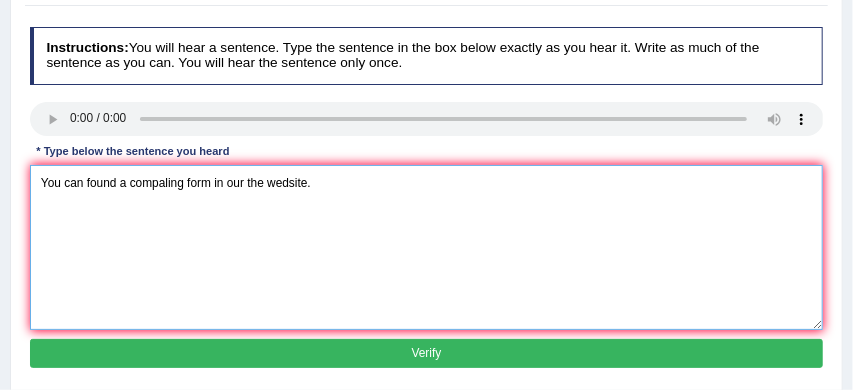 type on "You can found a compaling form in our the wedsite." 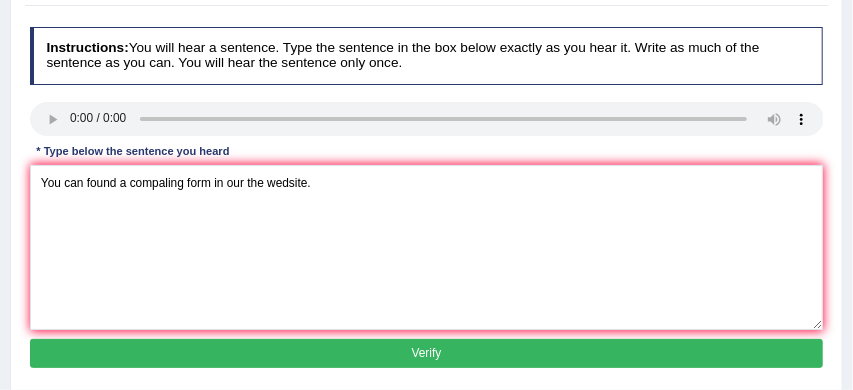 click on "Verify" at bounding box center (427, 353) 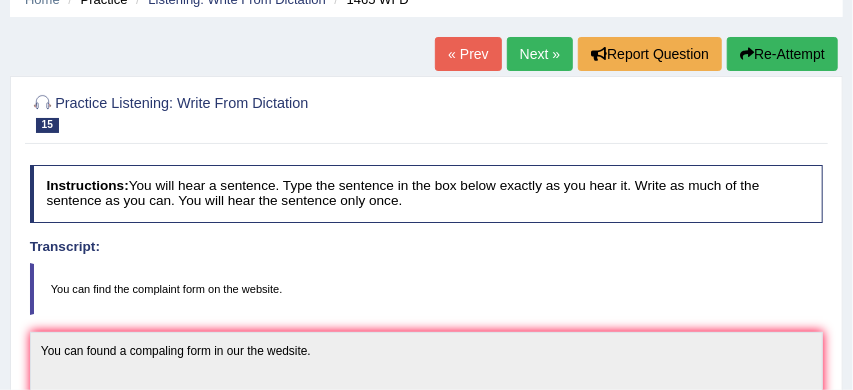 scroll, scrollTop: 88, scrollLeft: 0, axis: vertical 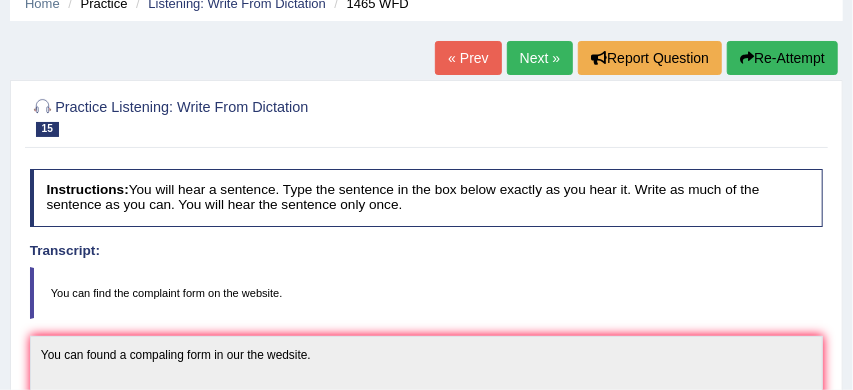 click on "Next »" at bounding box center [540, 58] 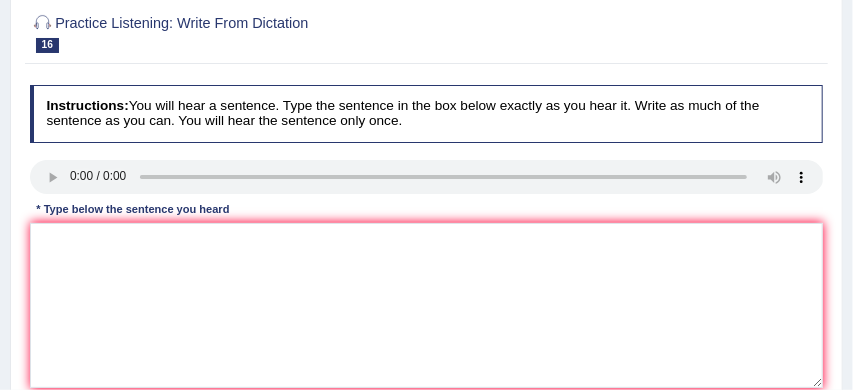 scroll, scrollTop: 218, scrollLeft: 0, axis: vertical 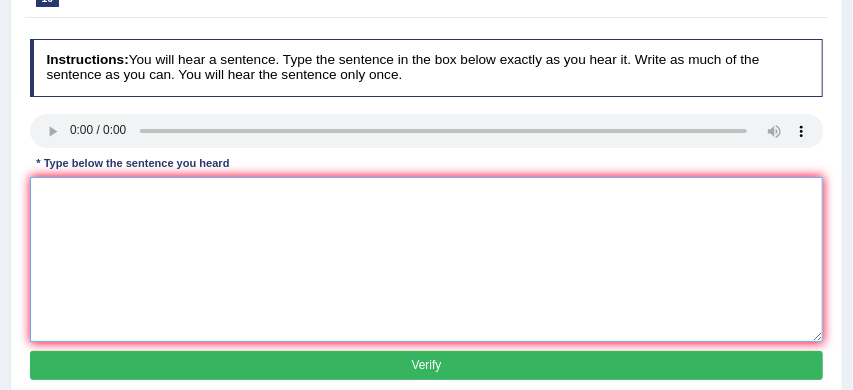 click at bounding box center [427, 259] 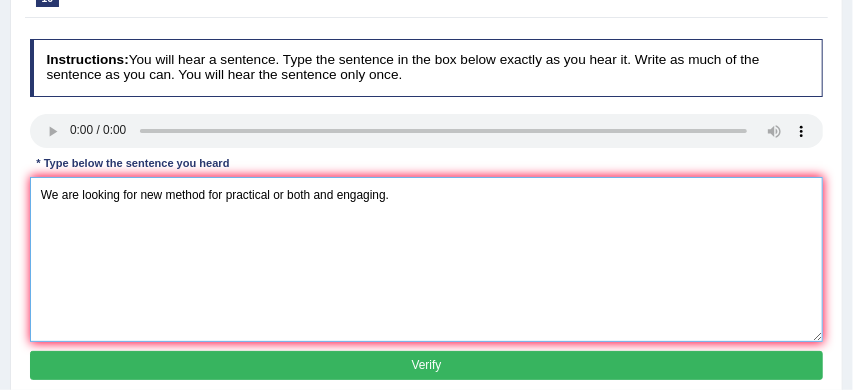 type on "We are looking for new method for practical or both and engaging." 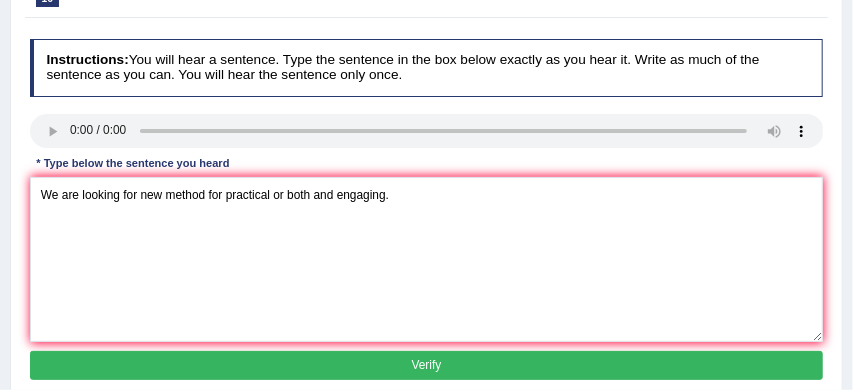 click on "Verify" at bounding box center [427, 365] 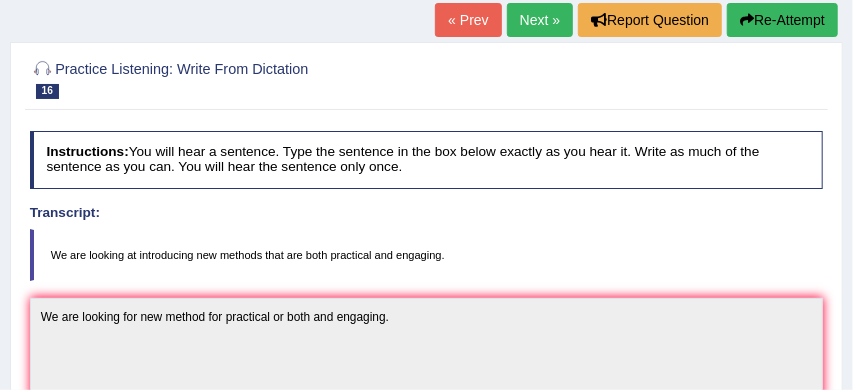 scroll, scrollTop: 108, scrollLeft: 0, axis: vertical 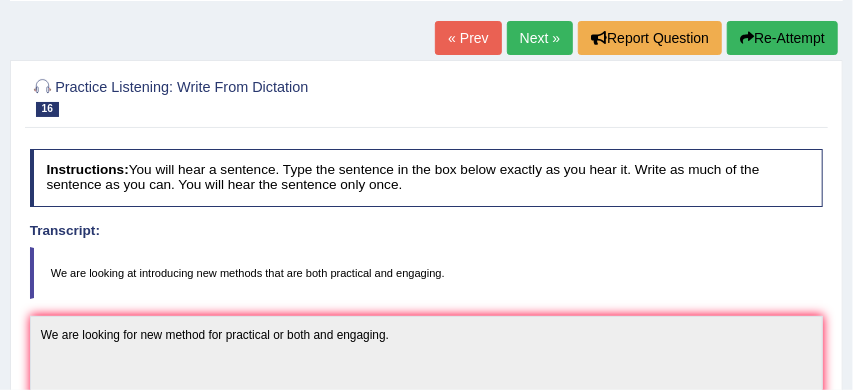 click on "Next »" at bounding box center [540, 38] 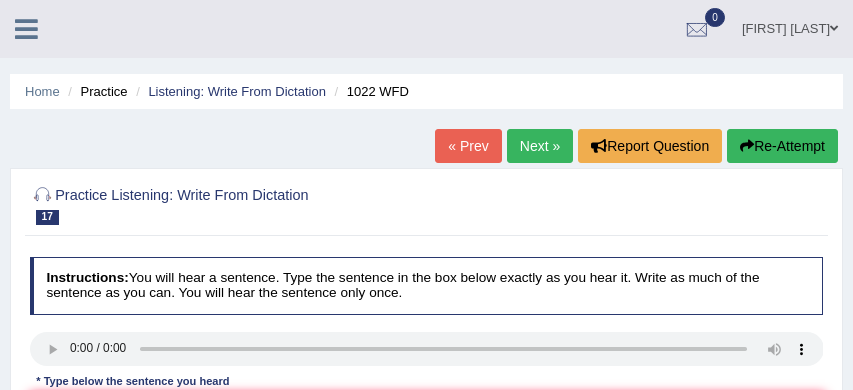 scroll, scrollTop: 160, scrollLeft: 0, axis: vertical 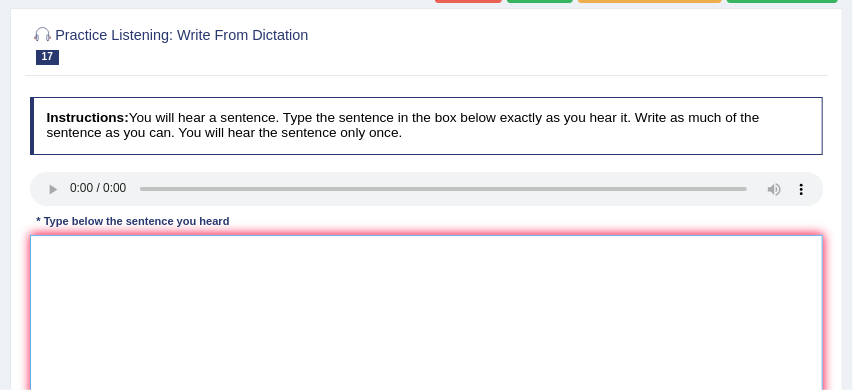 click at bounding box center [427, 317] 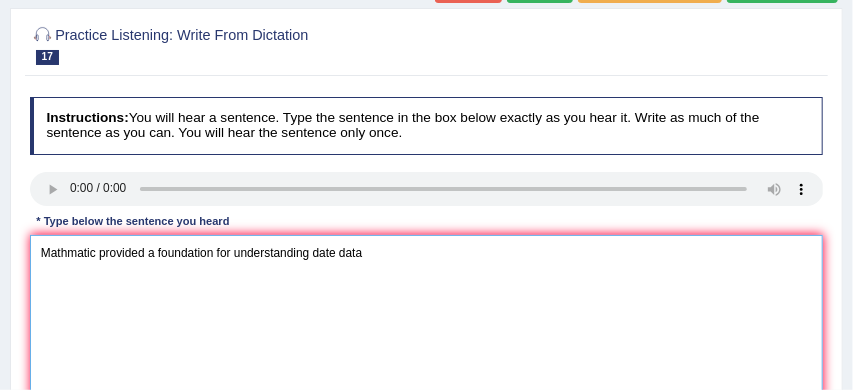 click on "Mathmatic provided a foundation for understanding date data" at bounding box center [427, 317] 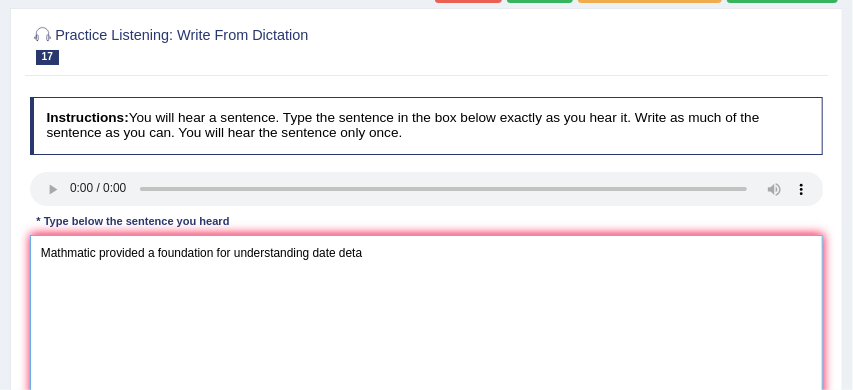 click on "Mathmatic provided a foundation for understanding date deta" at bounding box center [427, 317] 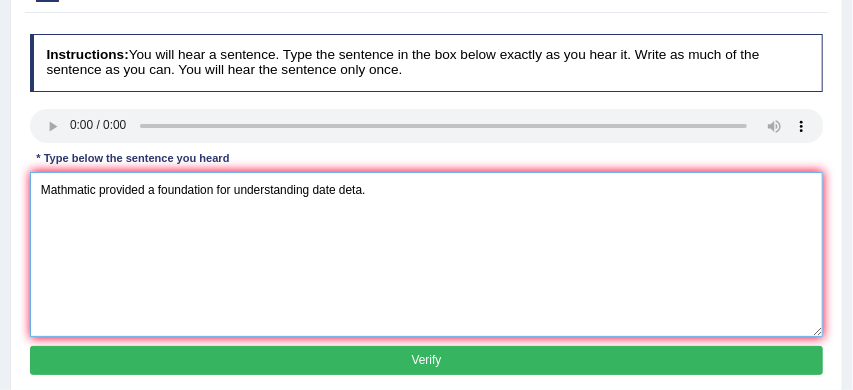 scroll, scrollTop: 228, scrollLeft: 0, axis: vertical 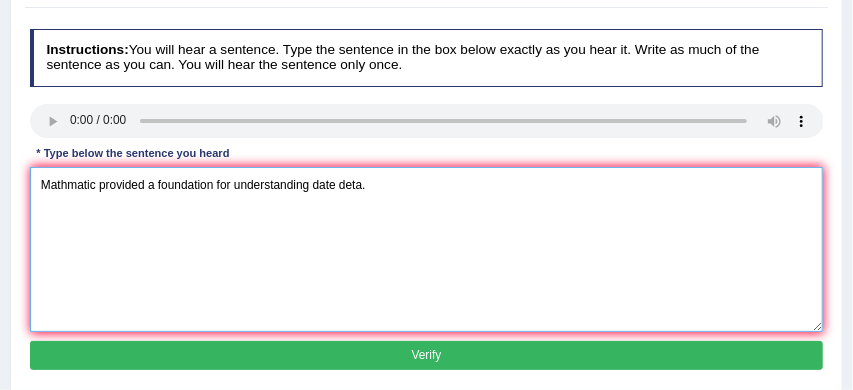 type on "Mathmatic provided a foundation for understanding date deta." 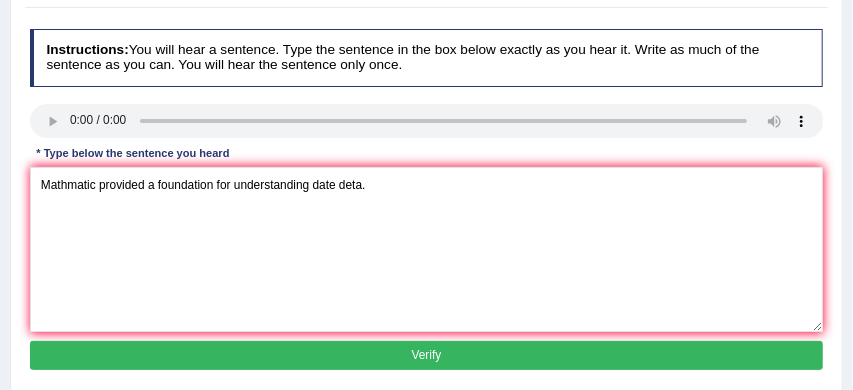 click on "Verify" at bounding box center (427, 355) 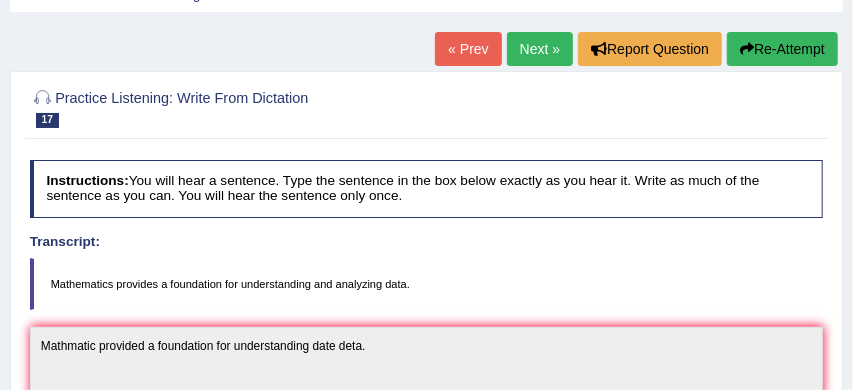 scroll, scrollTop: 96, scrollLeft: 0, axis: vertical 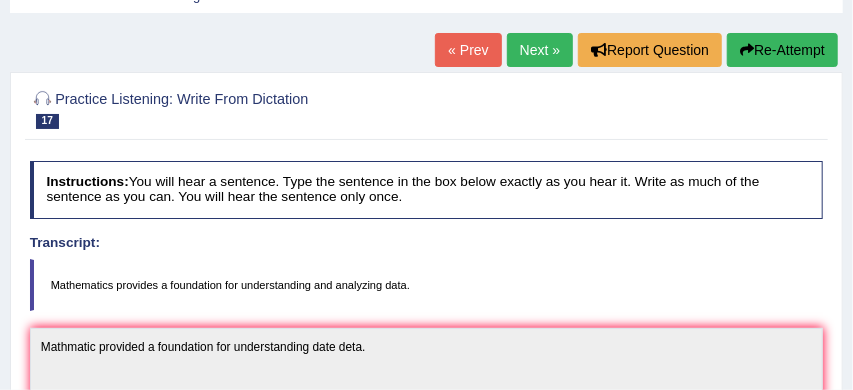 click on "Next »" at bounding box center (540, 50) 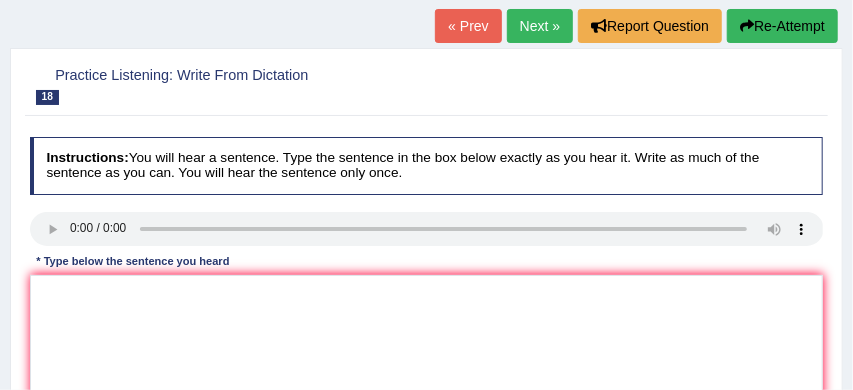 scroll, scrollTop: 144, scrollLeft: 0, axis: vertical 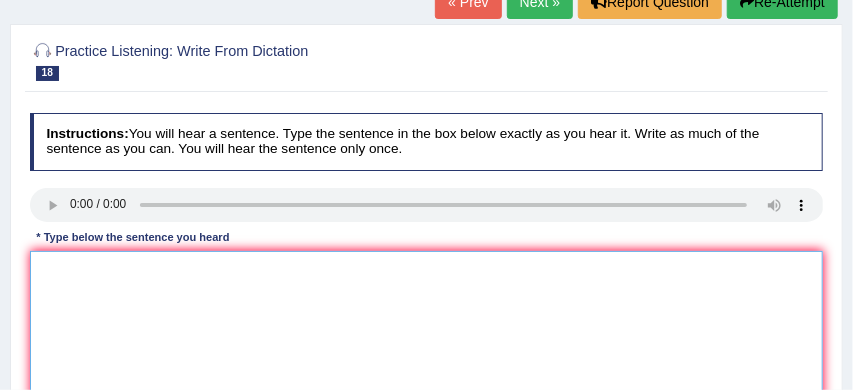 click at bounding box center (427, 333) 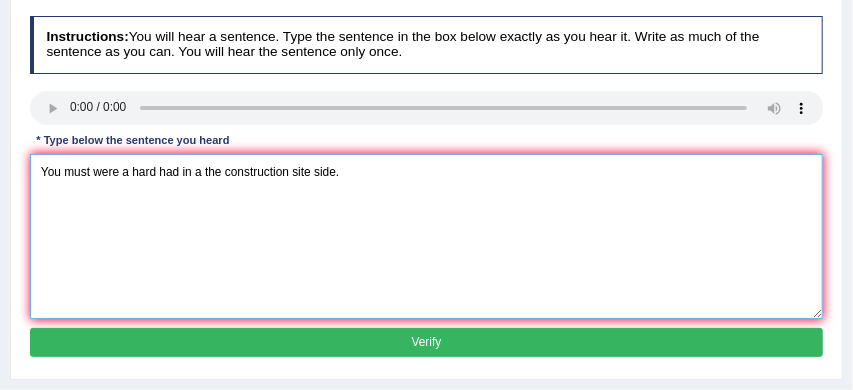 scroll, scrollTop: 246, scrollLeft: 0, axis: vertical 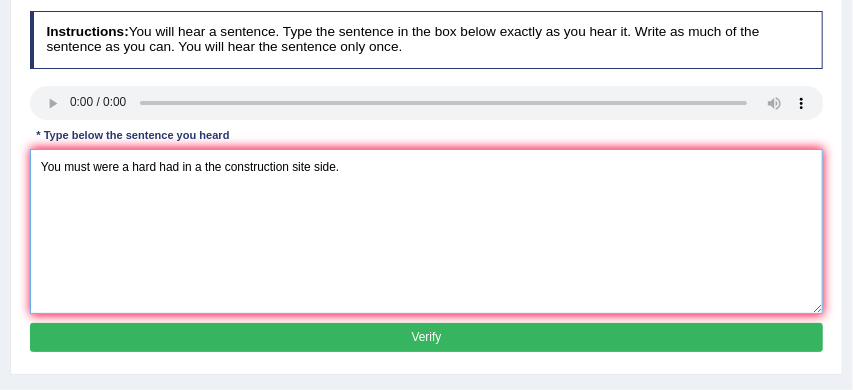 type on "You must were a hard had in a the construction site side." 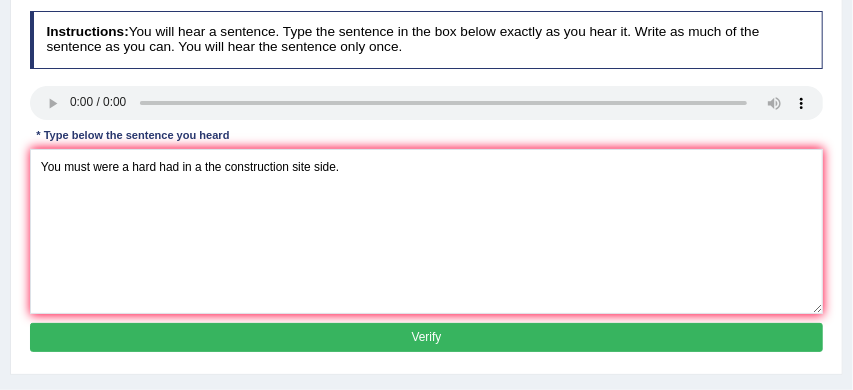 click on "Verify" at bounding box center [427, 337] 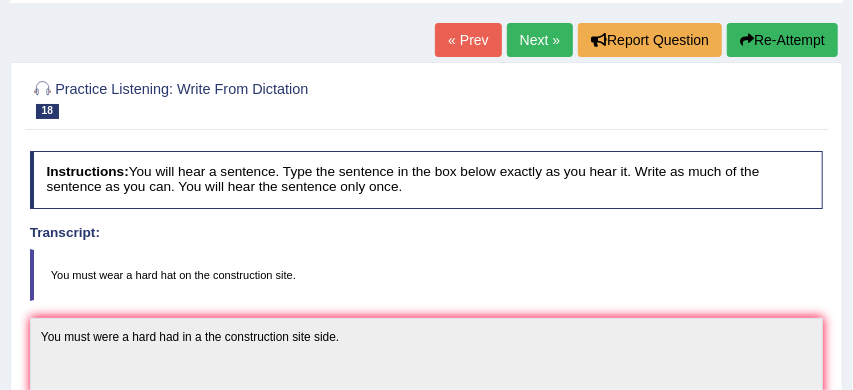 scroll, scrollTop: 105, scrollLeft: 0, axis: vertical 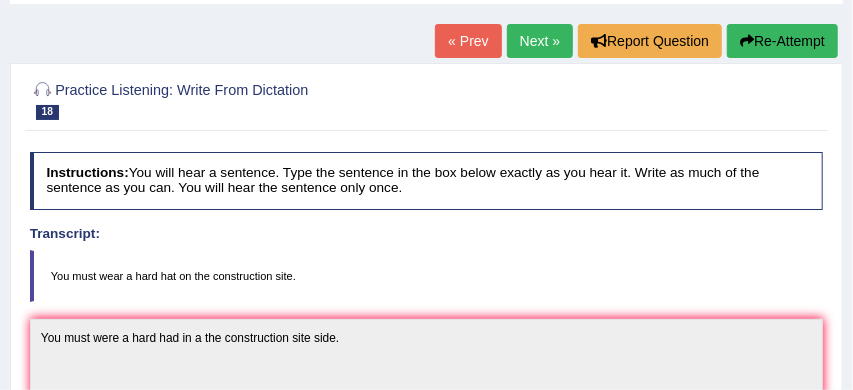 click on "Next »" at bounding box center (540, 41) 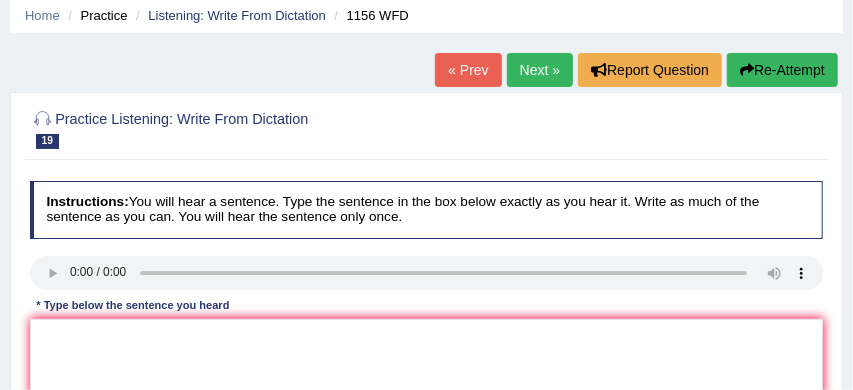 scroll, scrollTop: 157, scrollLeft: 0, axis: vertical 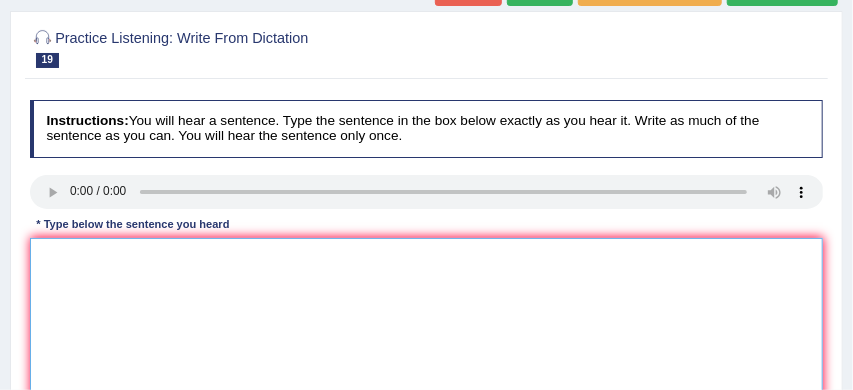 click at bounding box center (427, 320) 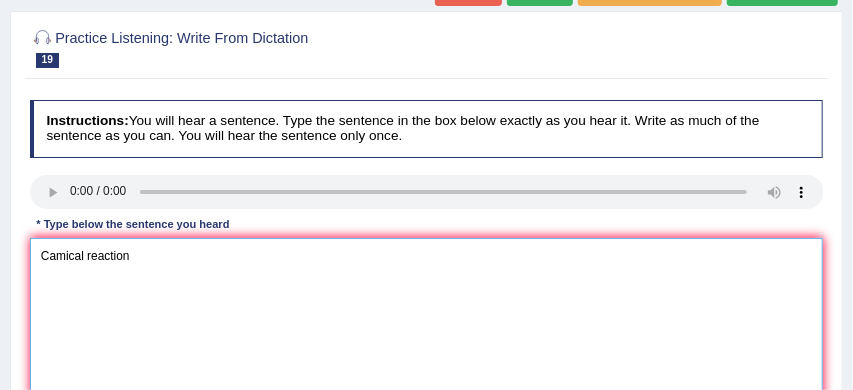click on "Camical reaction" at bounding box center (427, 320) 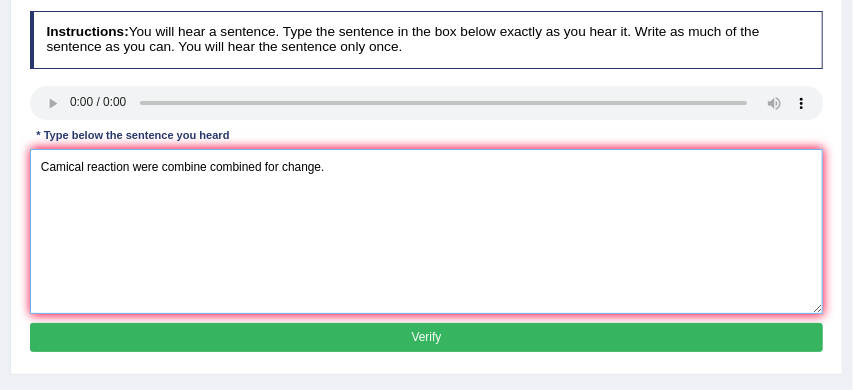 scroll, scrollTop: 247, scrollLeft: 0, axis: vertical 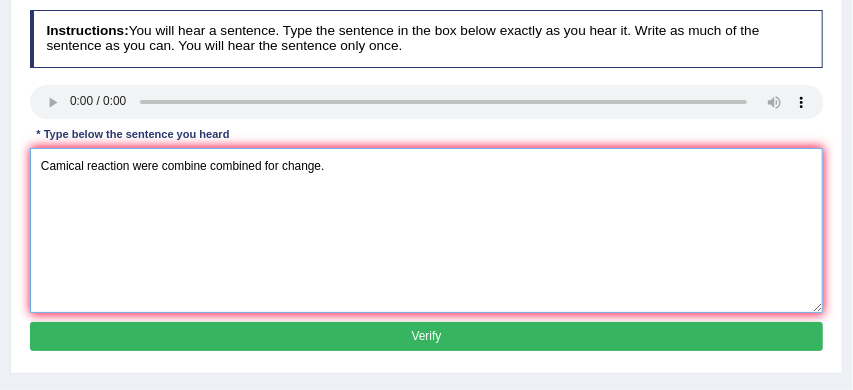 type on "Camical reaction were combine combined for change." 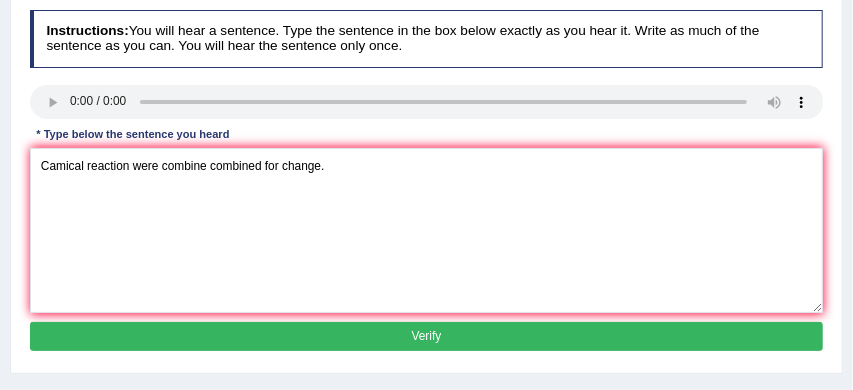 click on "Verify" at bounding box center [427, 336] 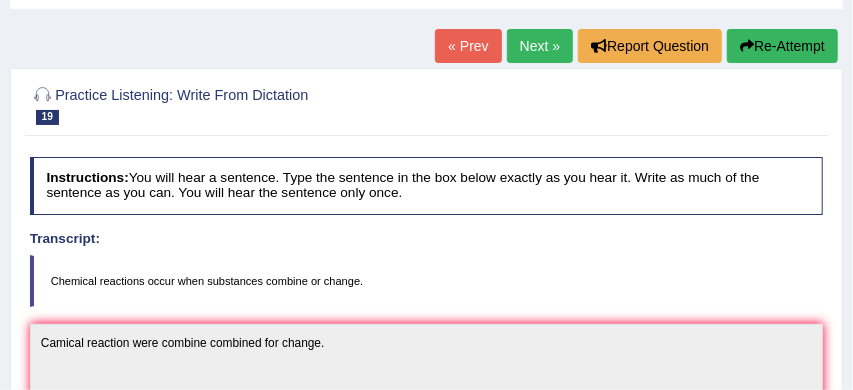 scroll, scrollTop: 96, scrollLeft: 0, axis: vertical 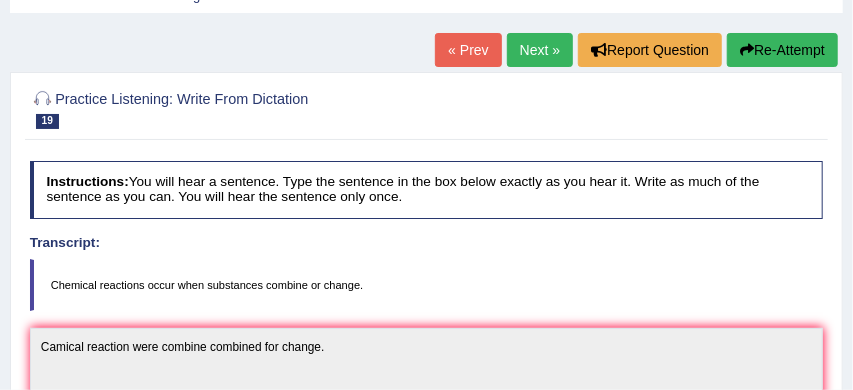 click on "Next »" at bounding box center [540, 50] 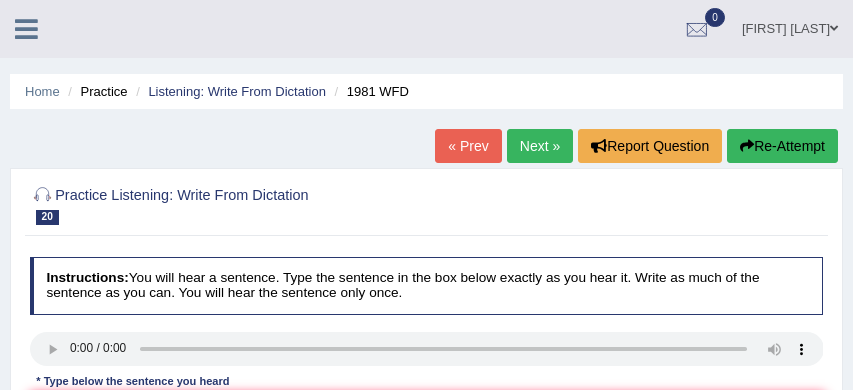 scroll, scrollTop: 230, scrollLeft: 0, axis: vertical 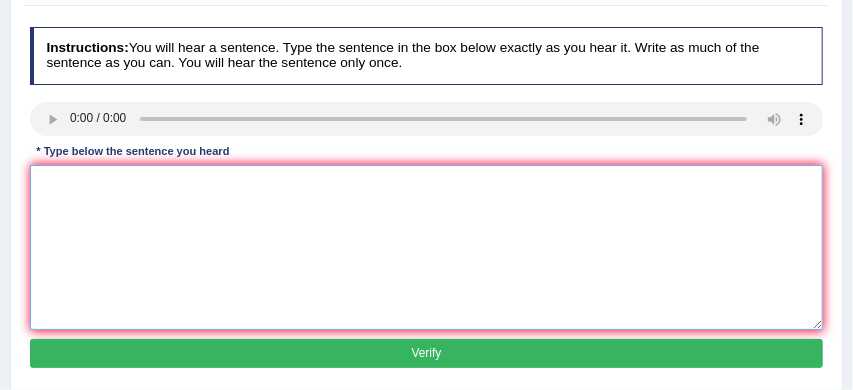 click at bounding box center (427, 247) 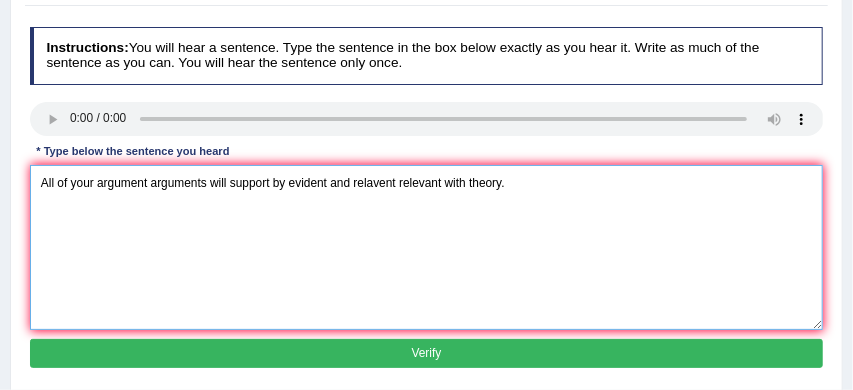 type on "All of your argument arguments will support by evident and relavent relevant with theory." 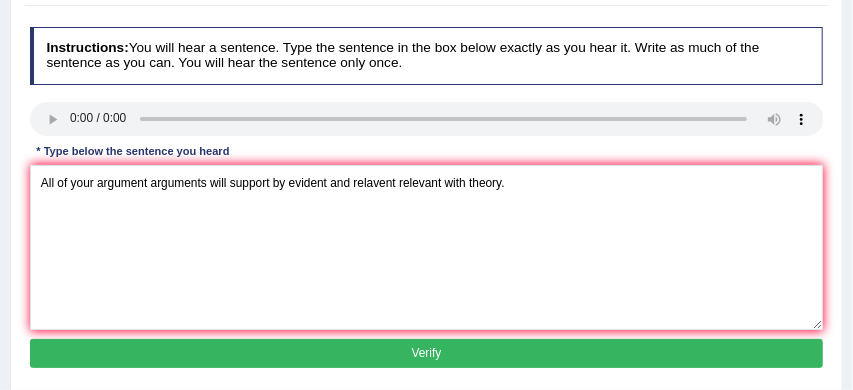 click on "Verify" at bounding box center [427, 353] 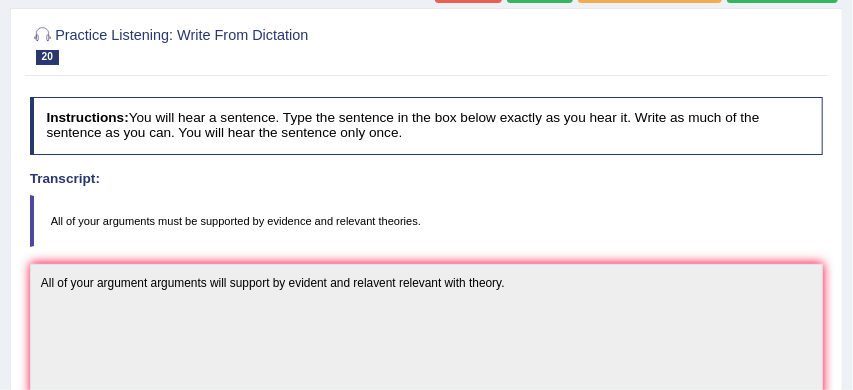 scroll, scrollTop: 158, scrollLeft: 0, axis: vertical 